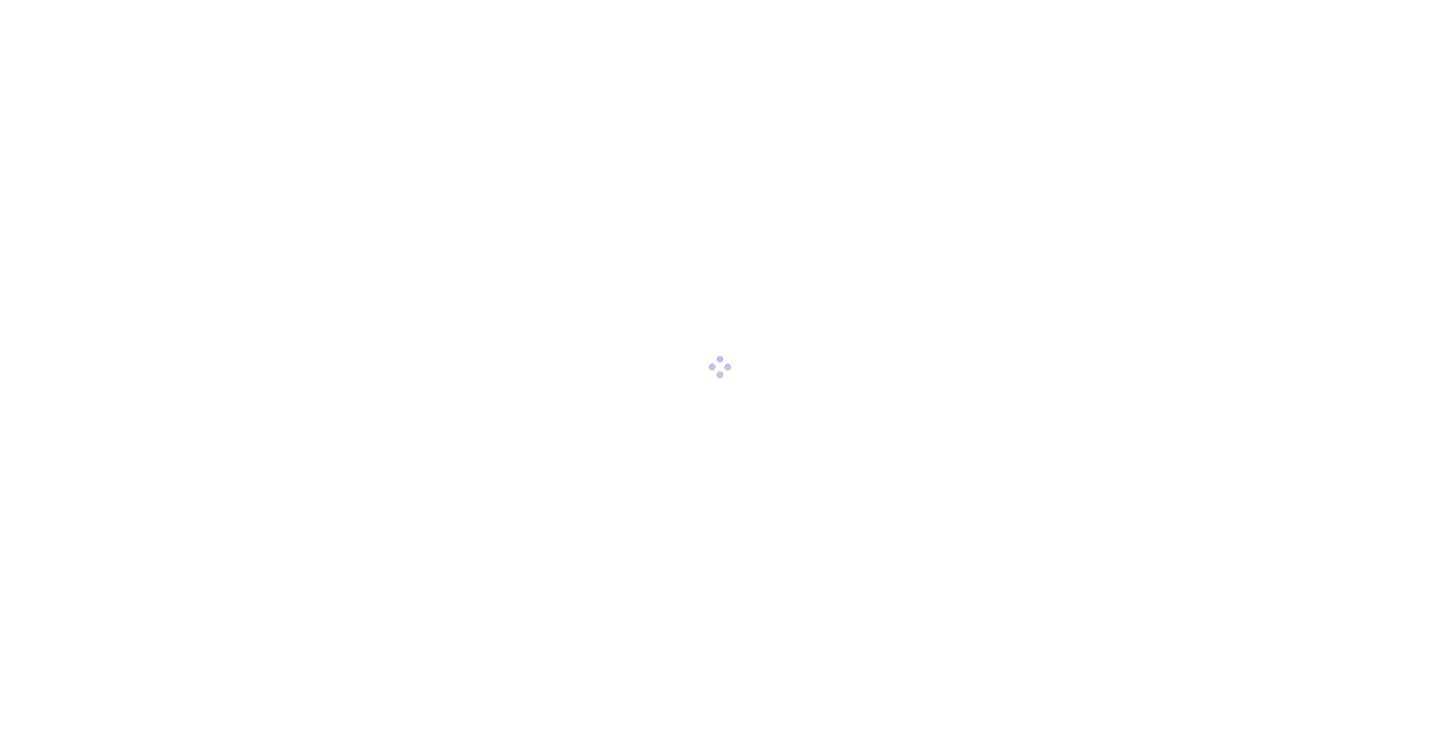 scroll, scrollTop: 0, scrollLeft: 0, axis: both 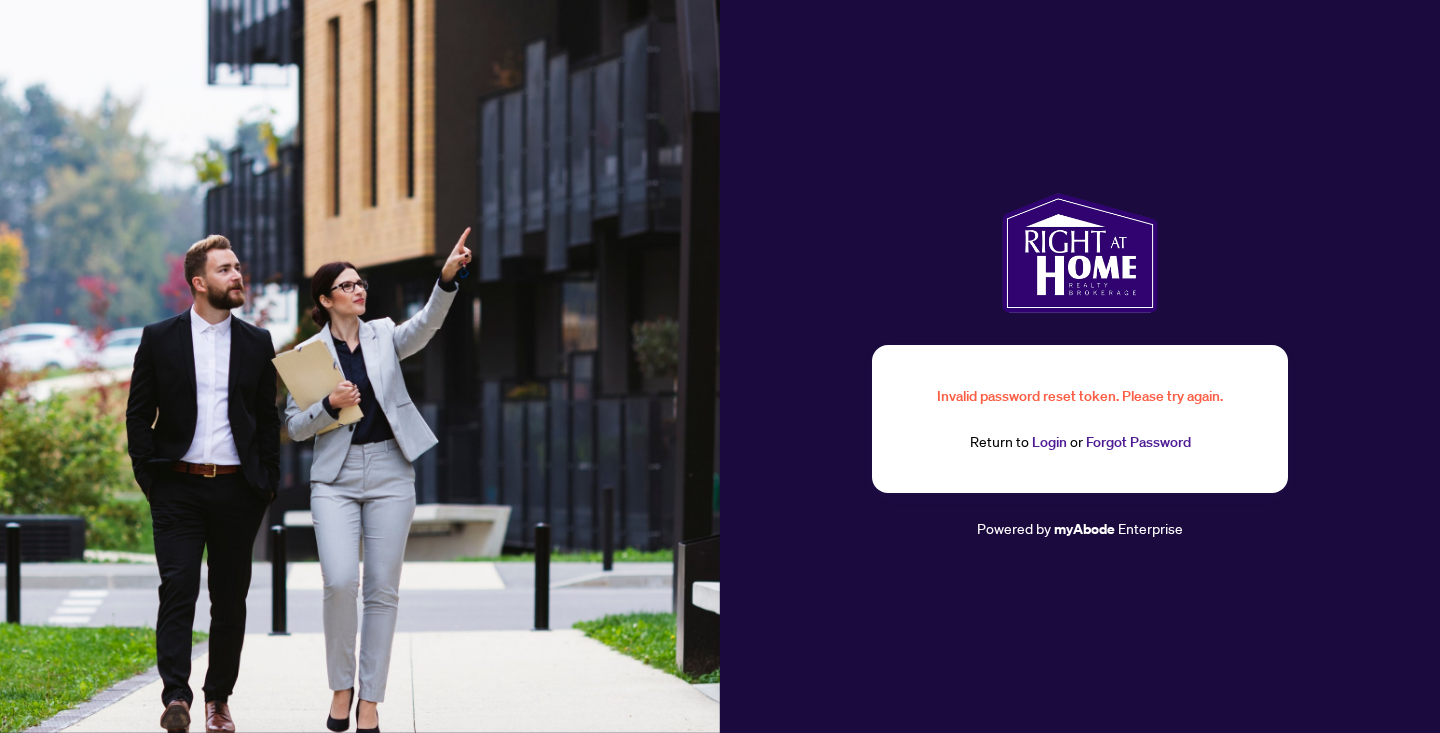 click on "Login" at bounding box center [1049, 442] 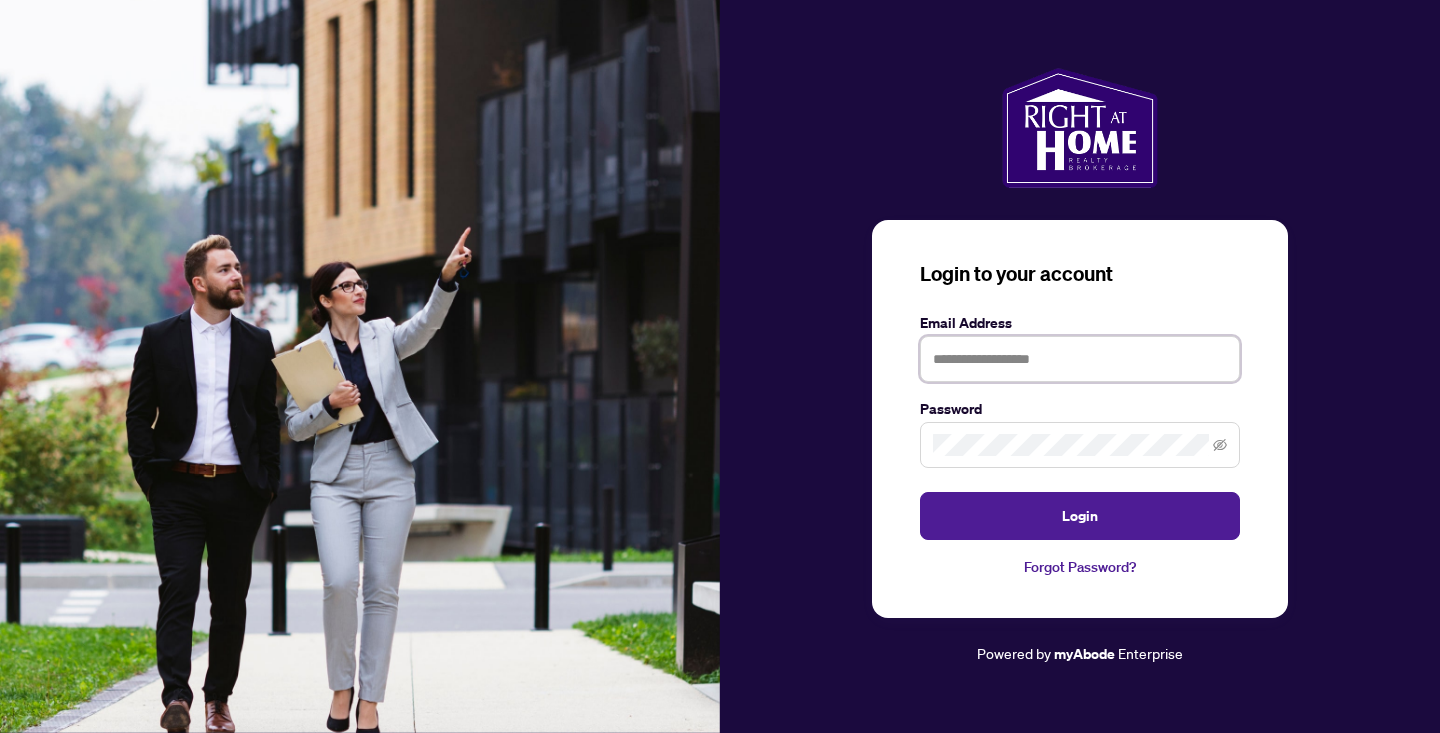type on "**********" 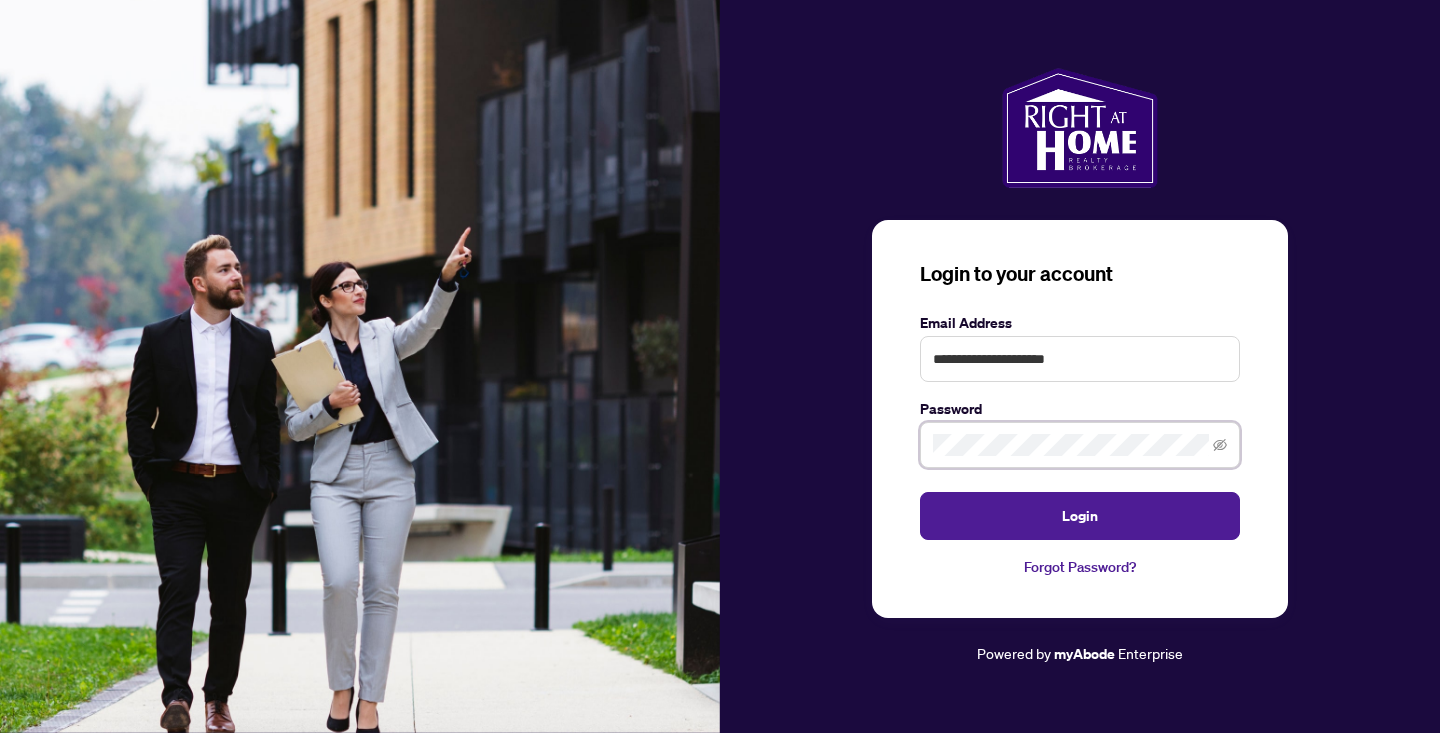click on "Login" at bounding box center (1080, 516) 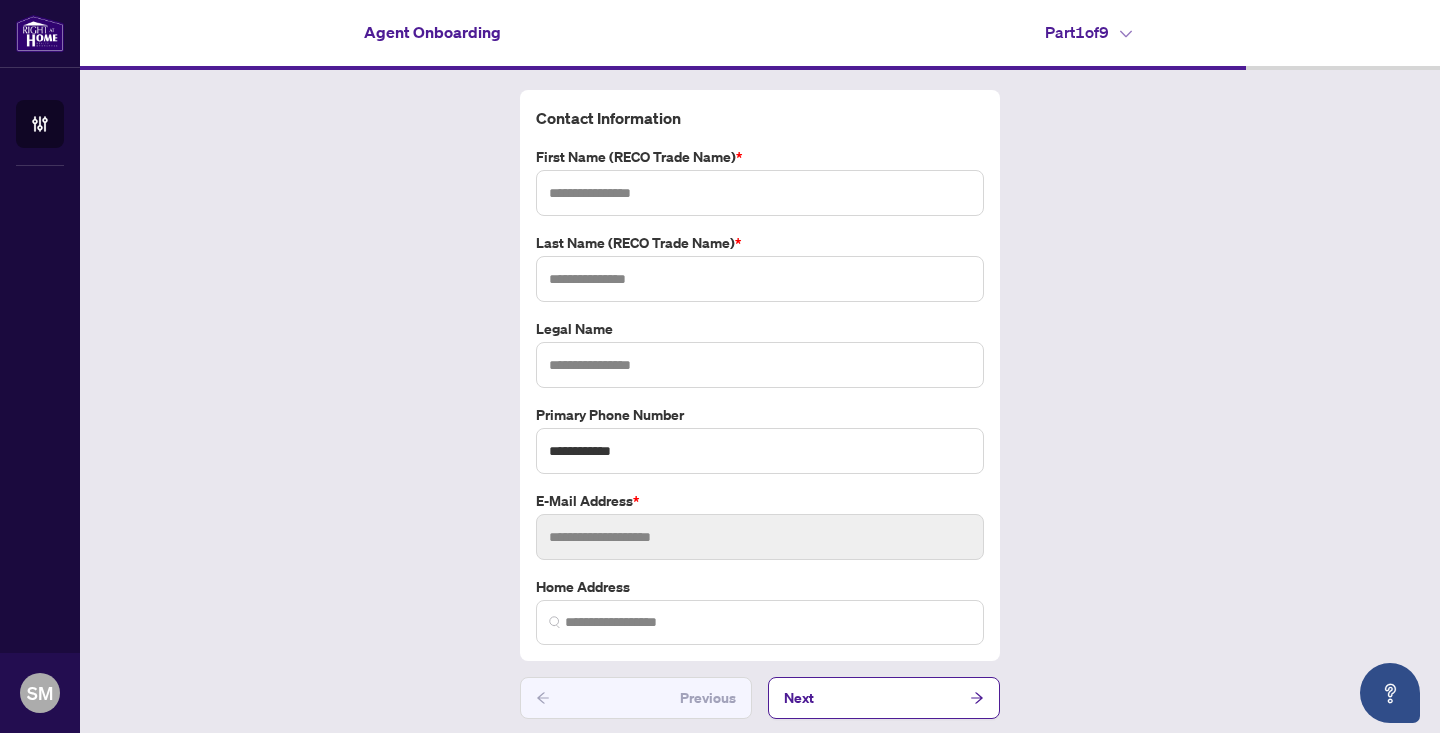type on "***" 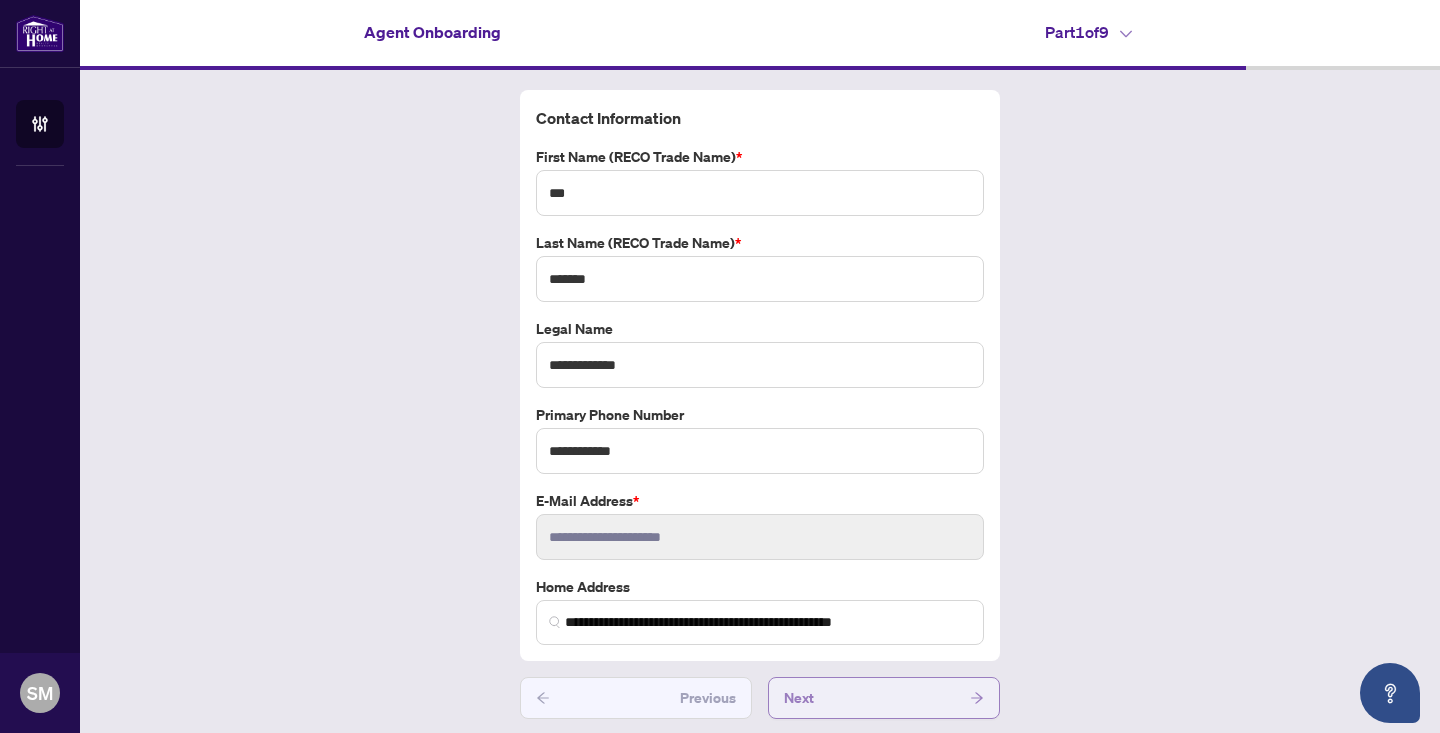 click on "Next" at bounding box center (884, 698) 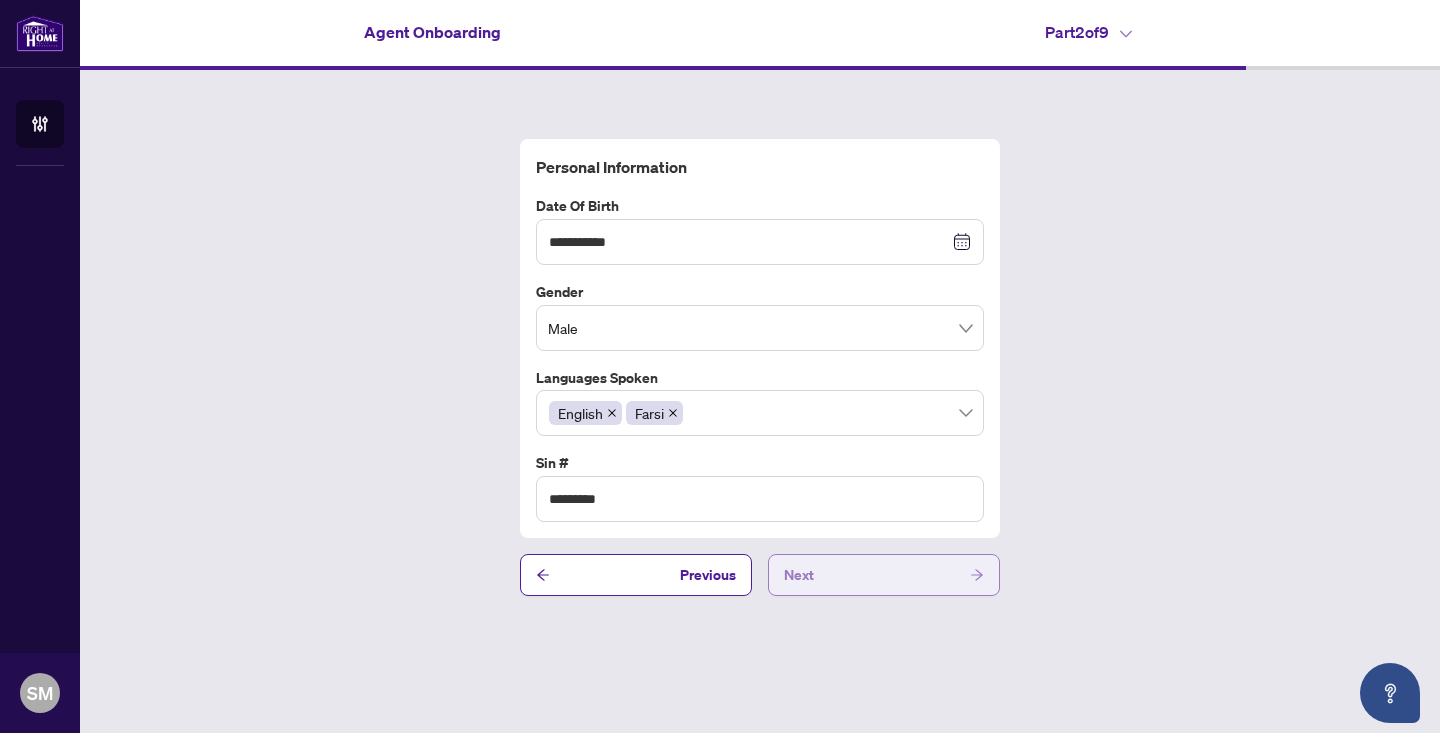 click on "Next" at bounding box center (884, 575) 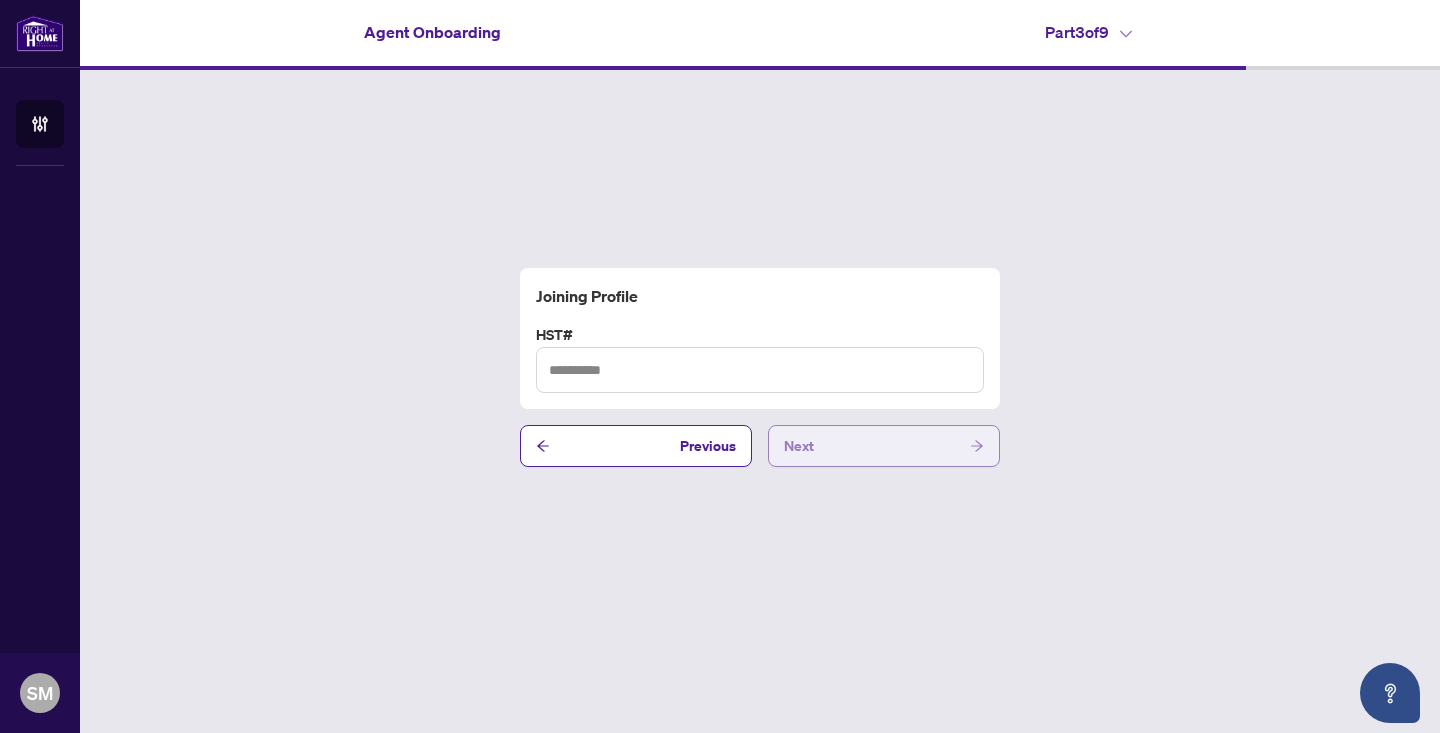 type on "**********" 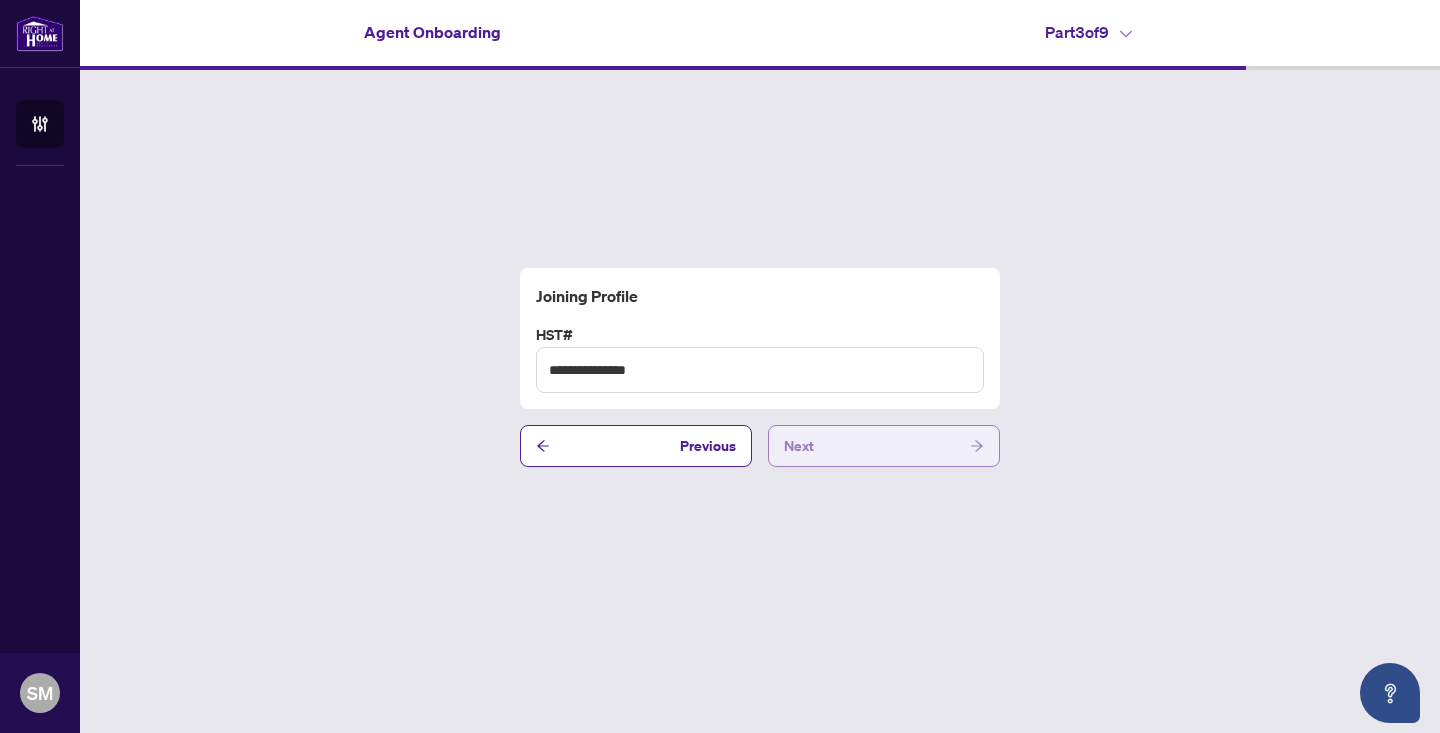 click on "Next" at bounding box center [884, 446] 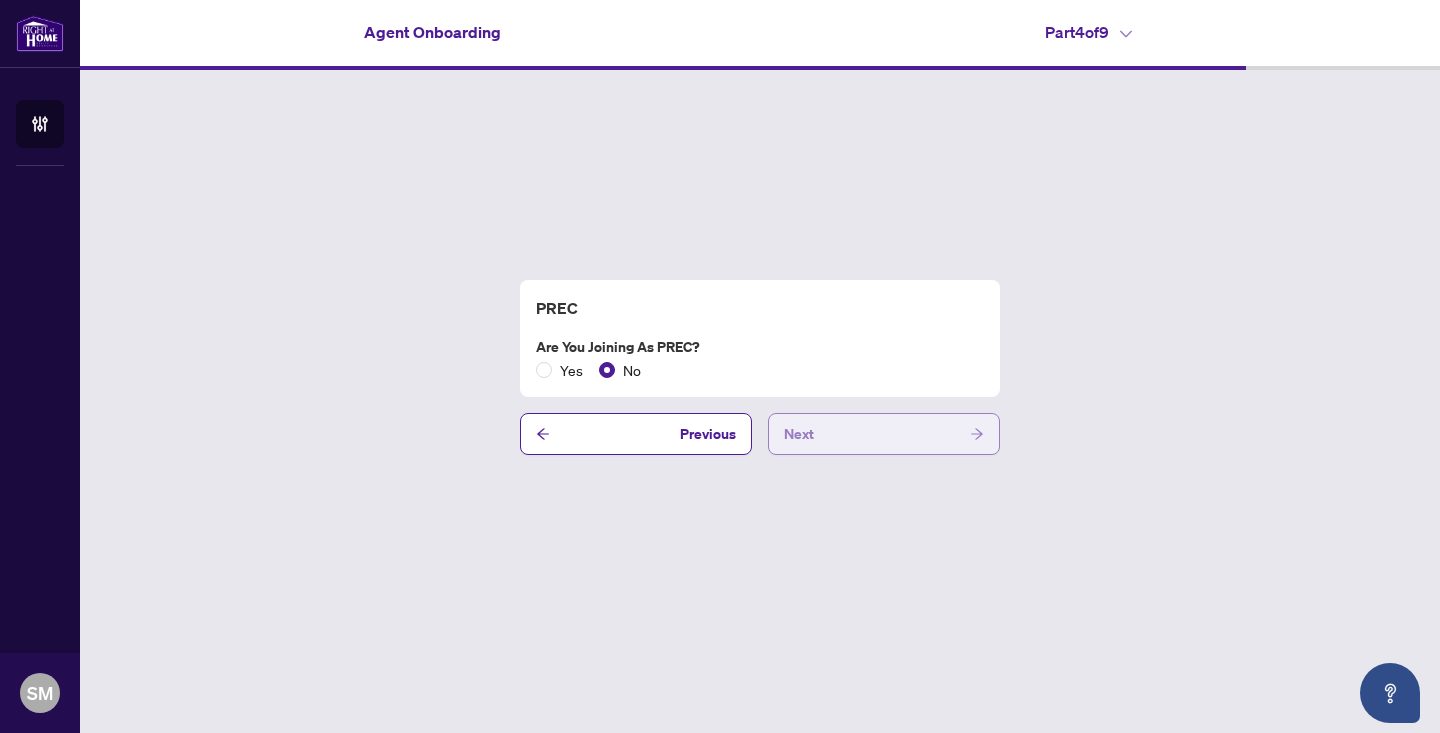 click on "Next" at bounding box center (884, 434) 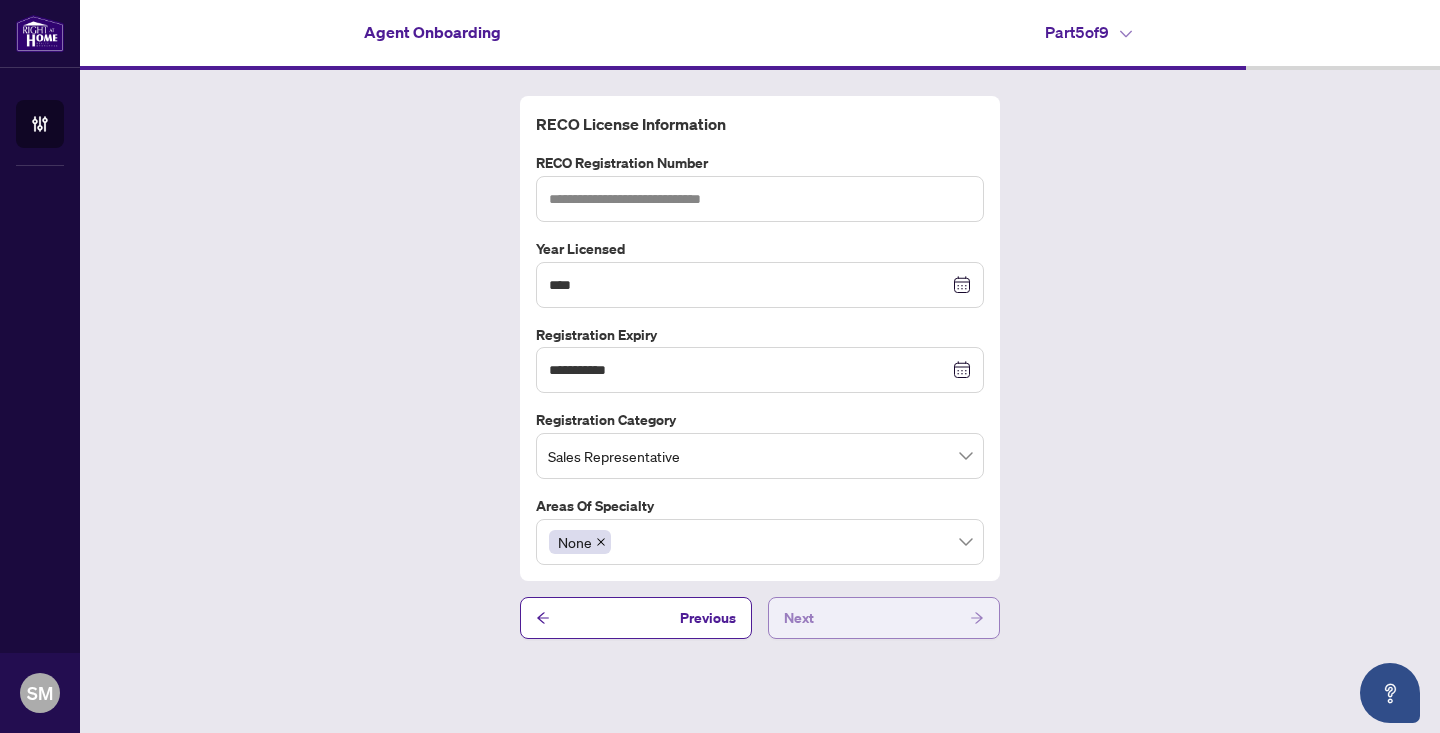 type on "*******" 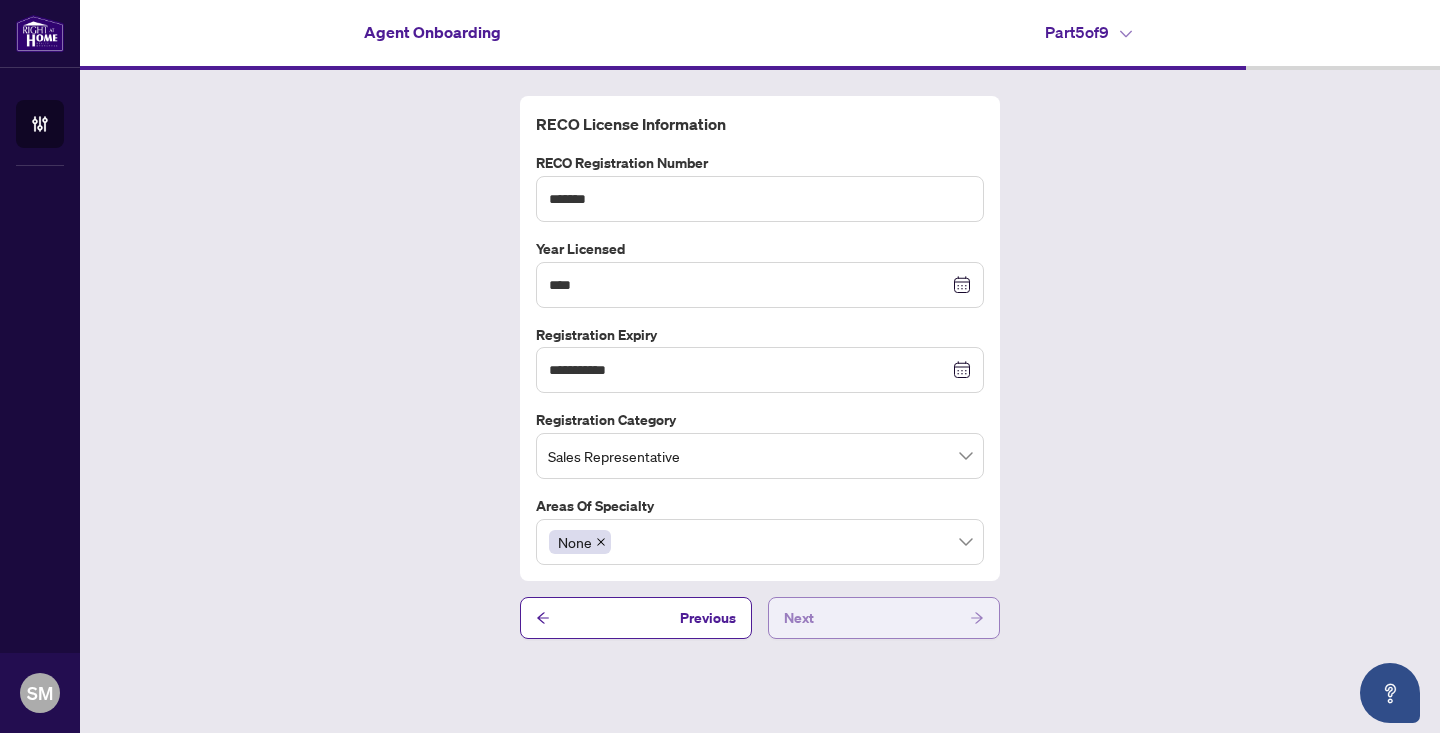 click on "Next" at bounding box center [884, 618] 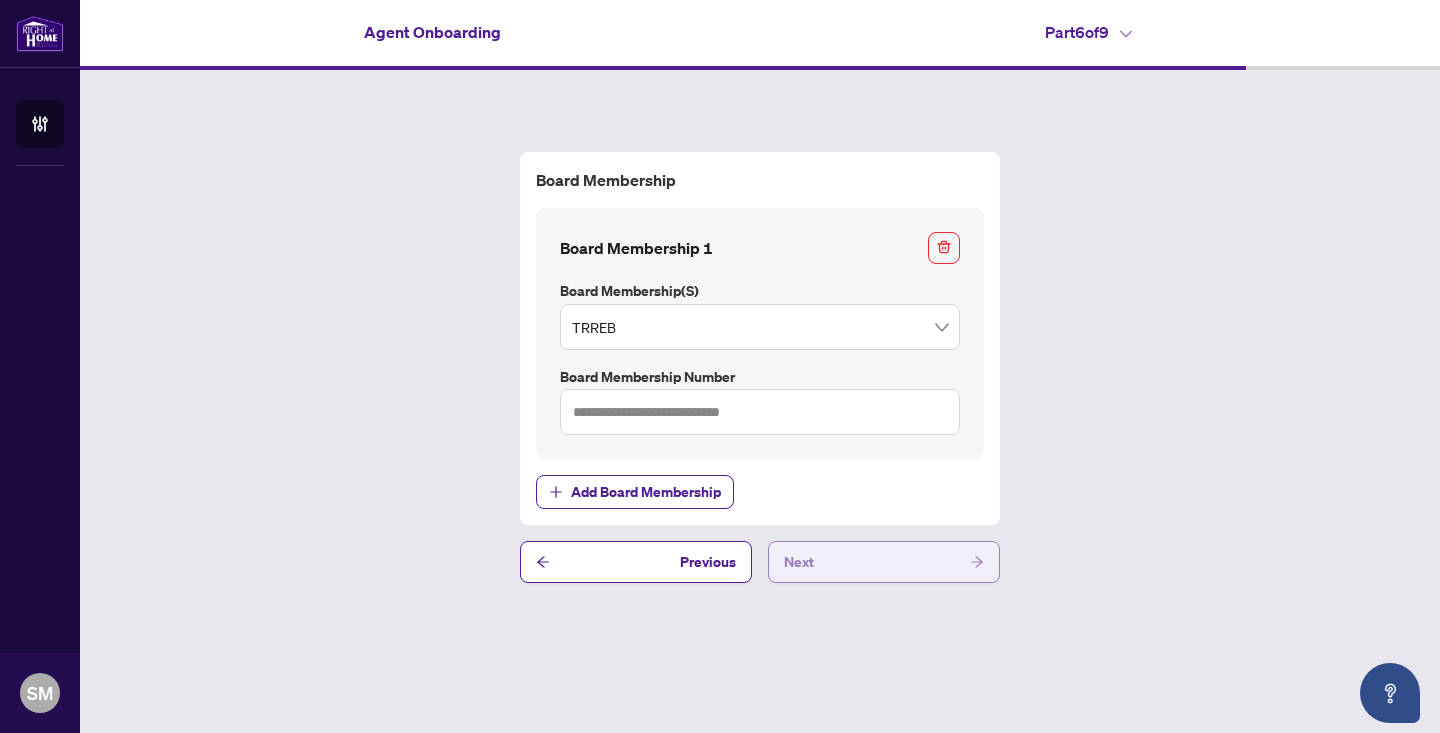 click on "Next" at bounding box center [884, 562] 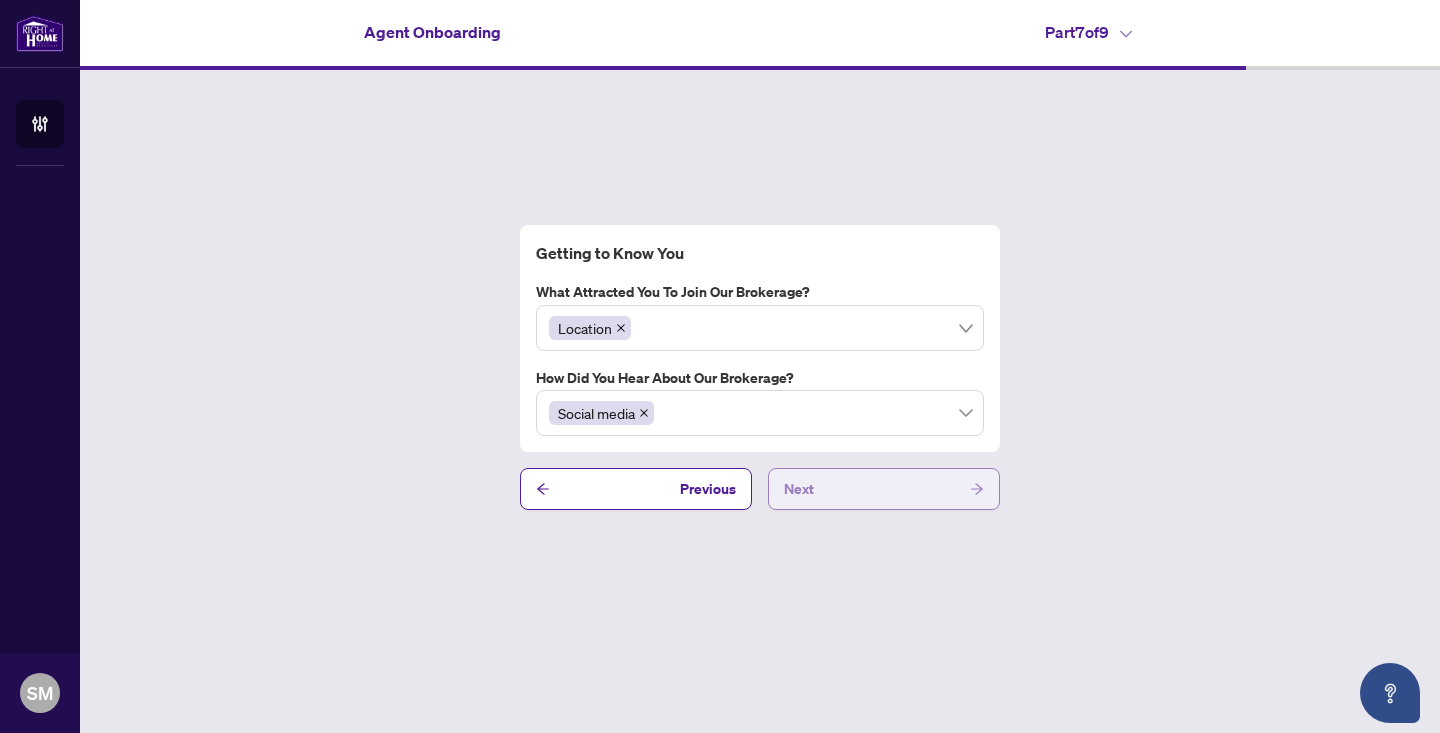 click on "Next" at bounding box center (884, 489) 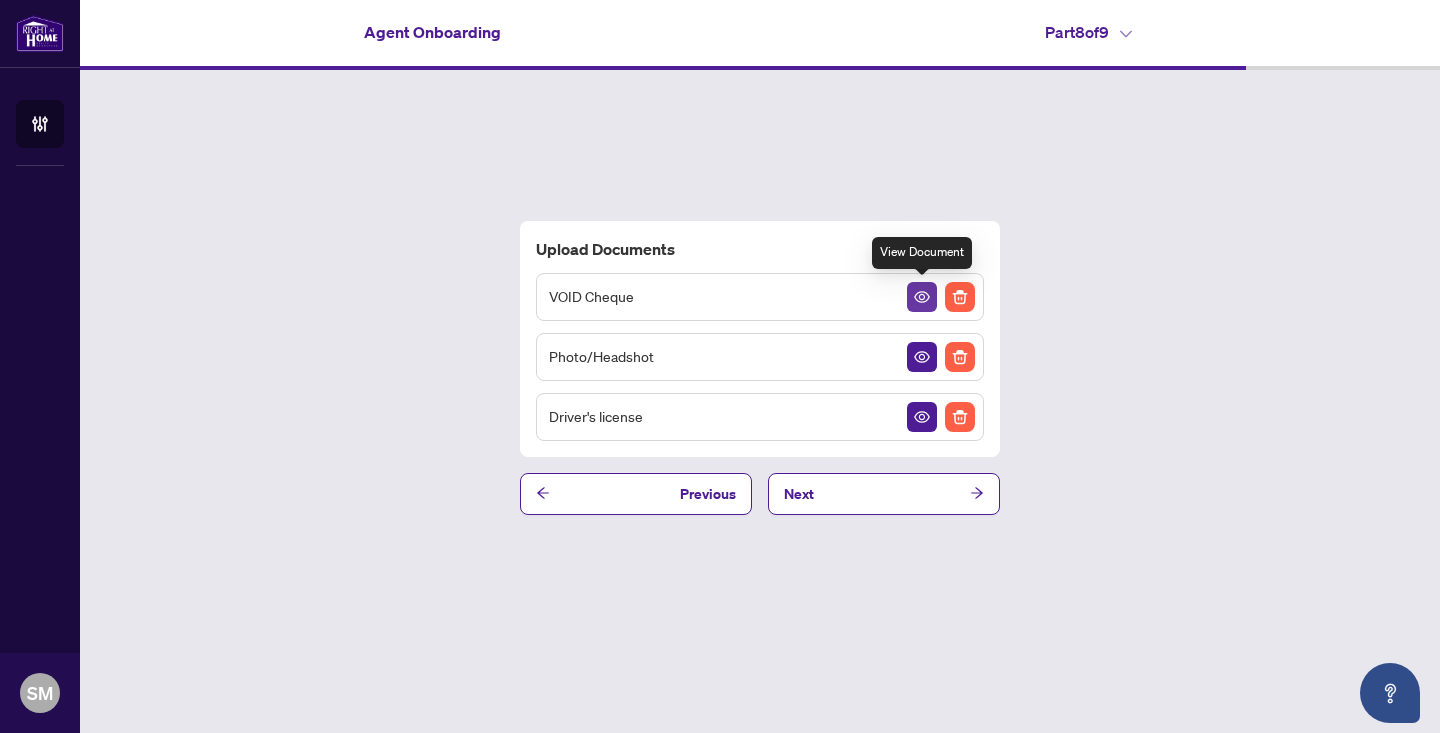 click 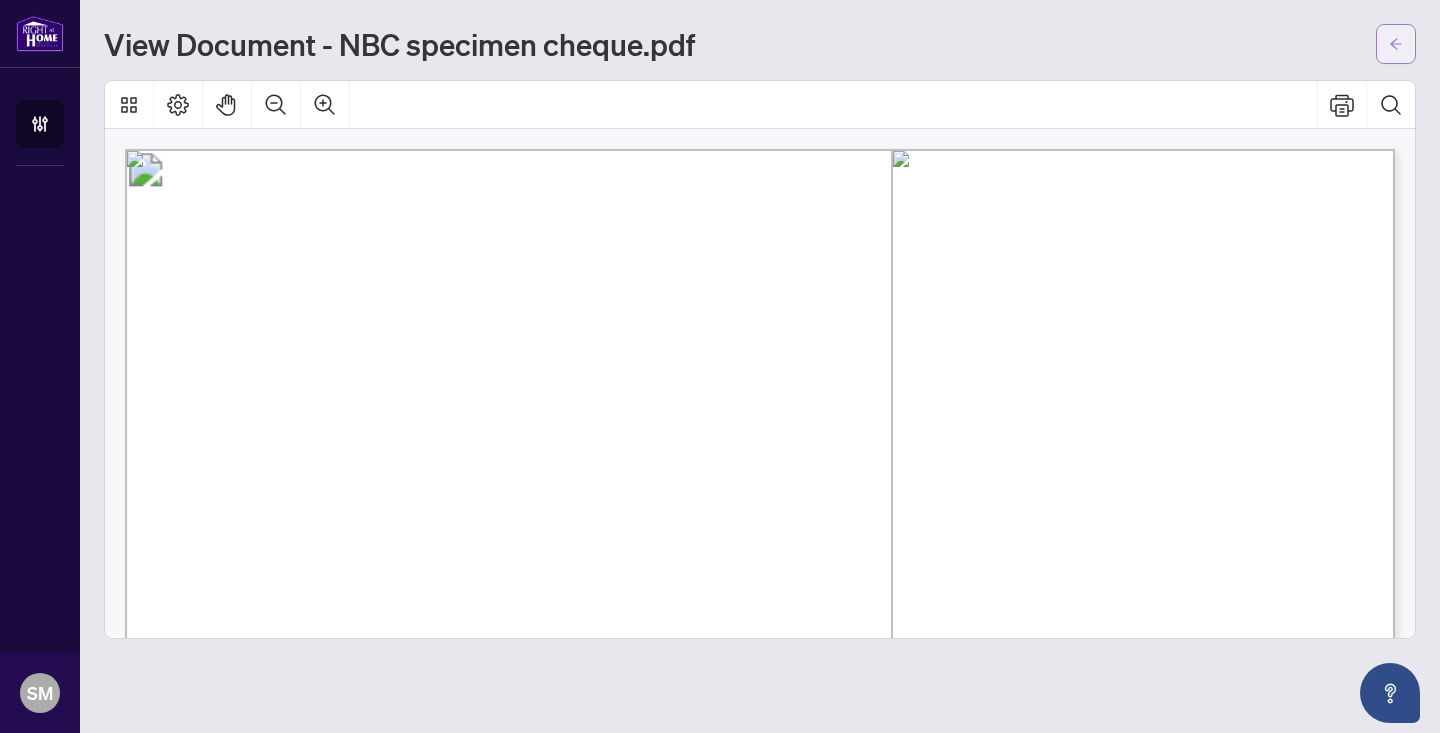 click at bounding box center [1396, 44] 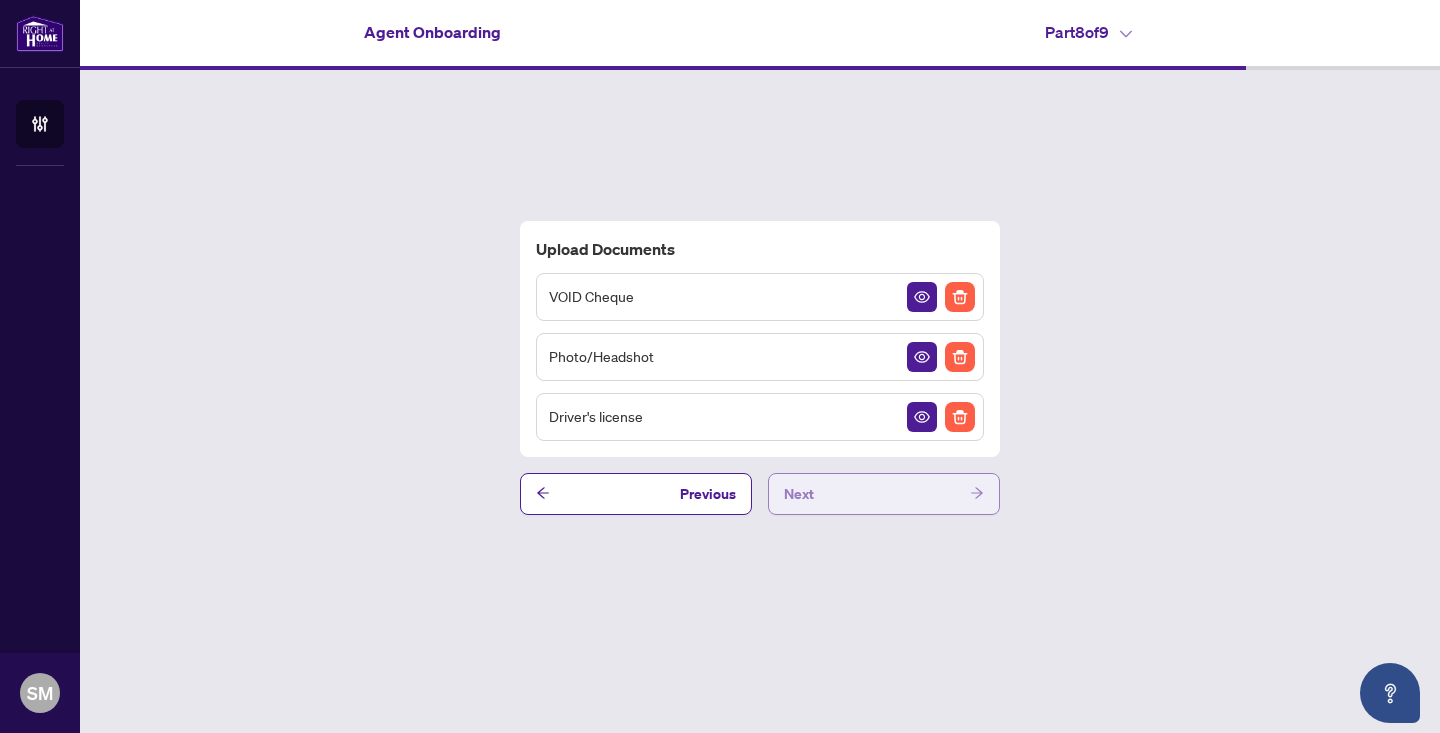 click on "Next" at bounding box center (884, 494) 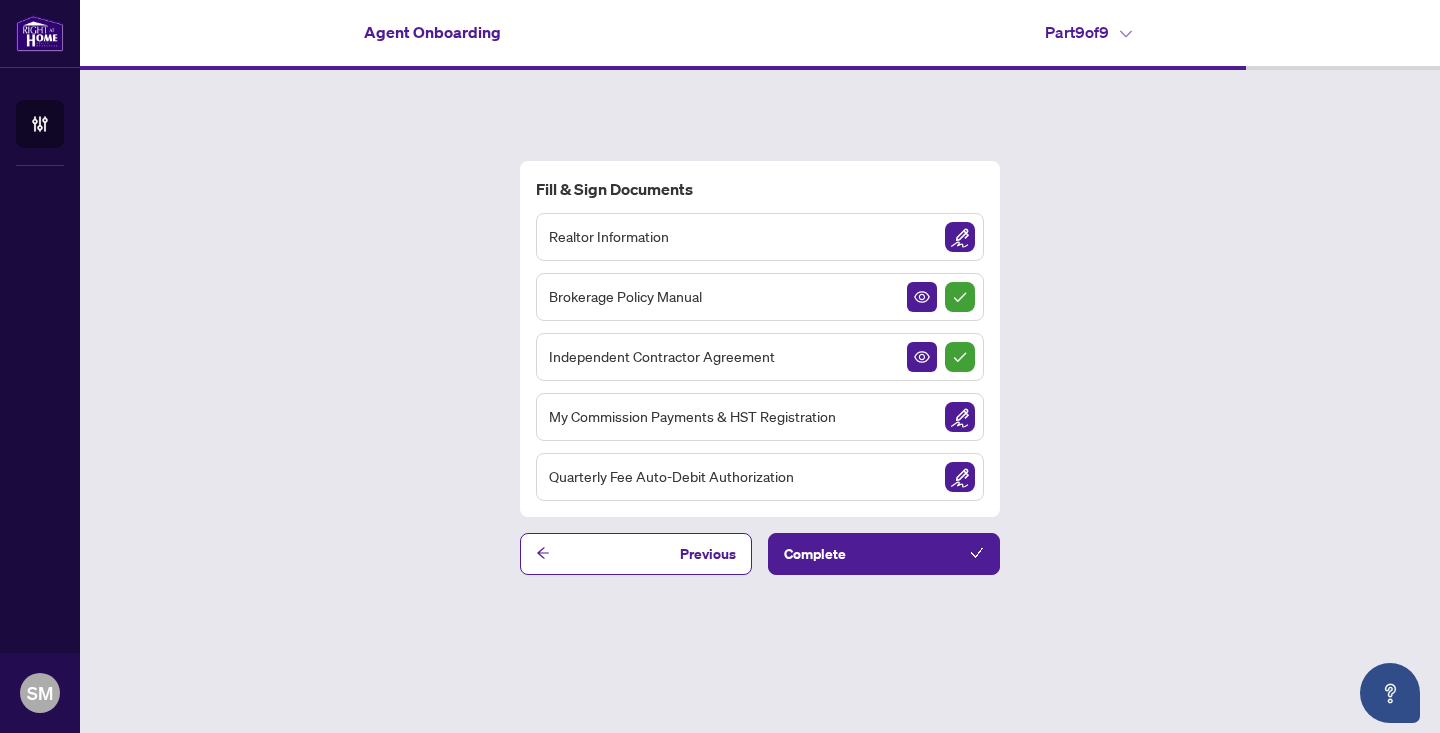 click at bounding box center [960, 417] 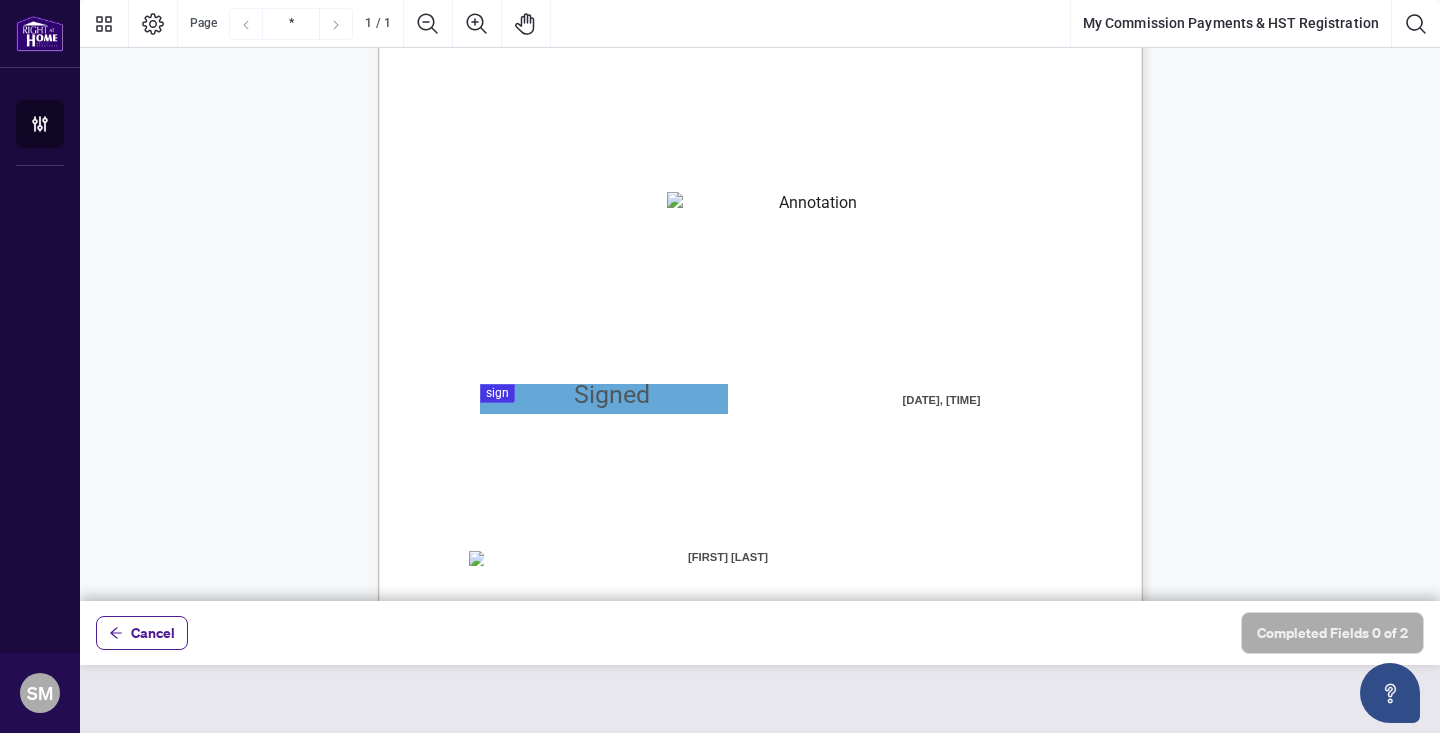 scroll, scrollTop: 174, scrollLeft: 0, axis: vertical 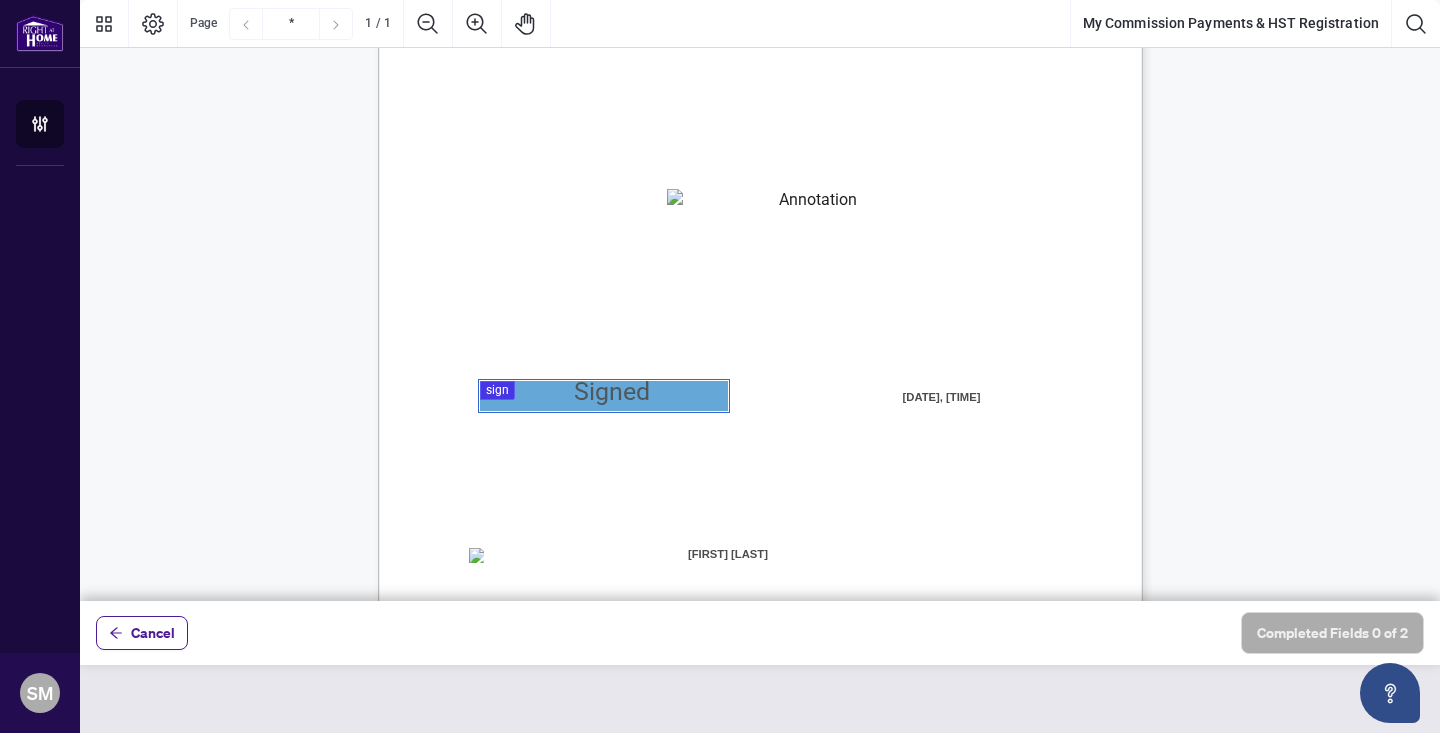click at bounding box center (760, 300) 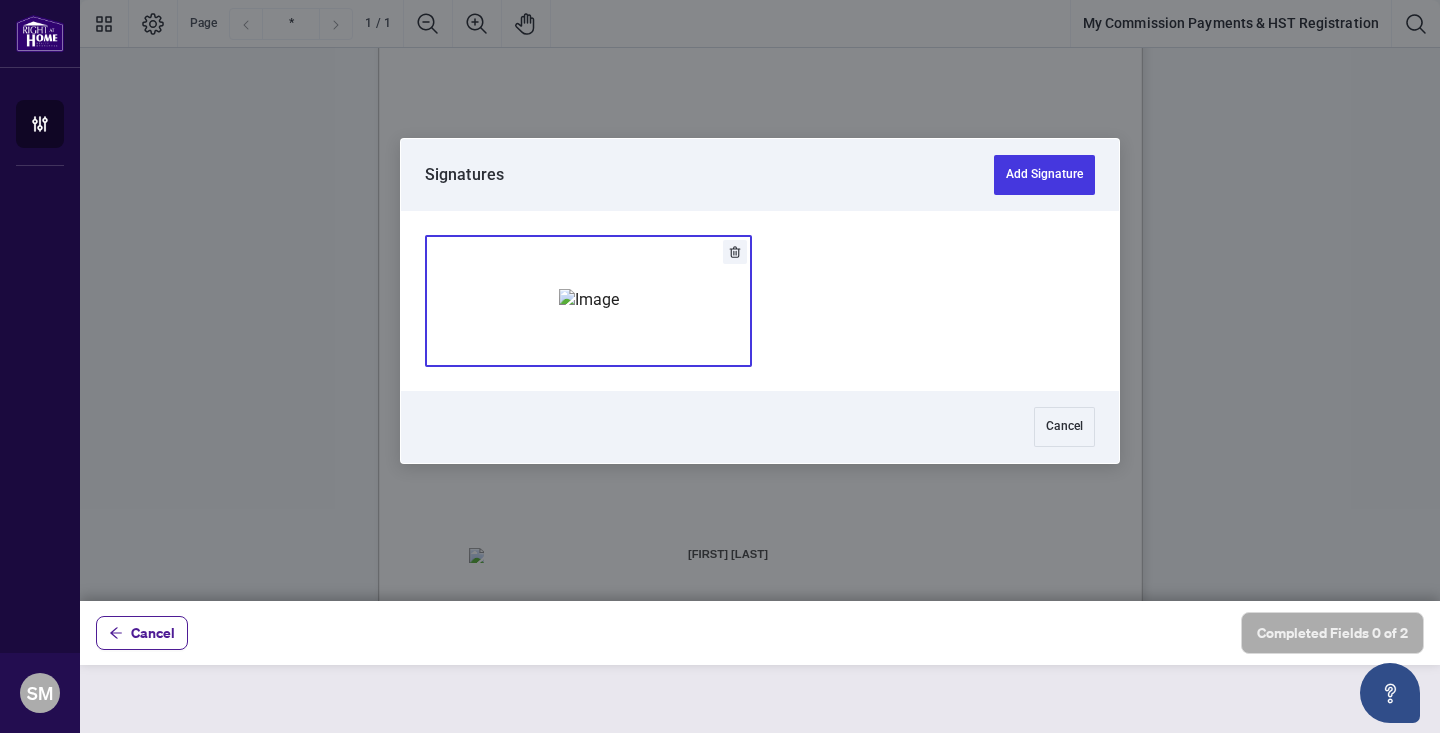 click at bounding box center [589, 300] 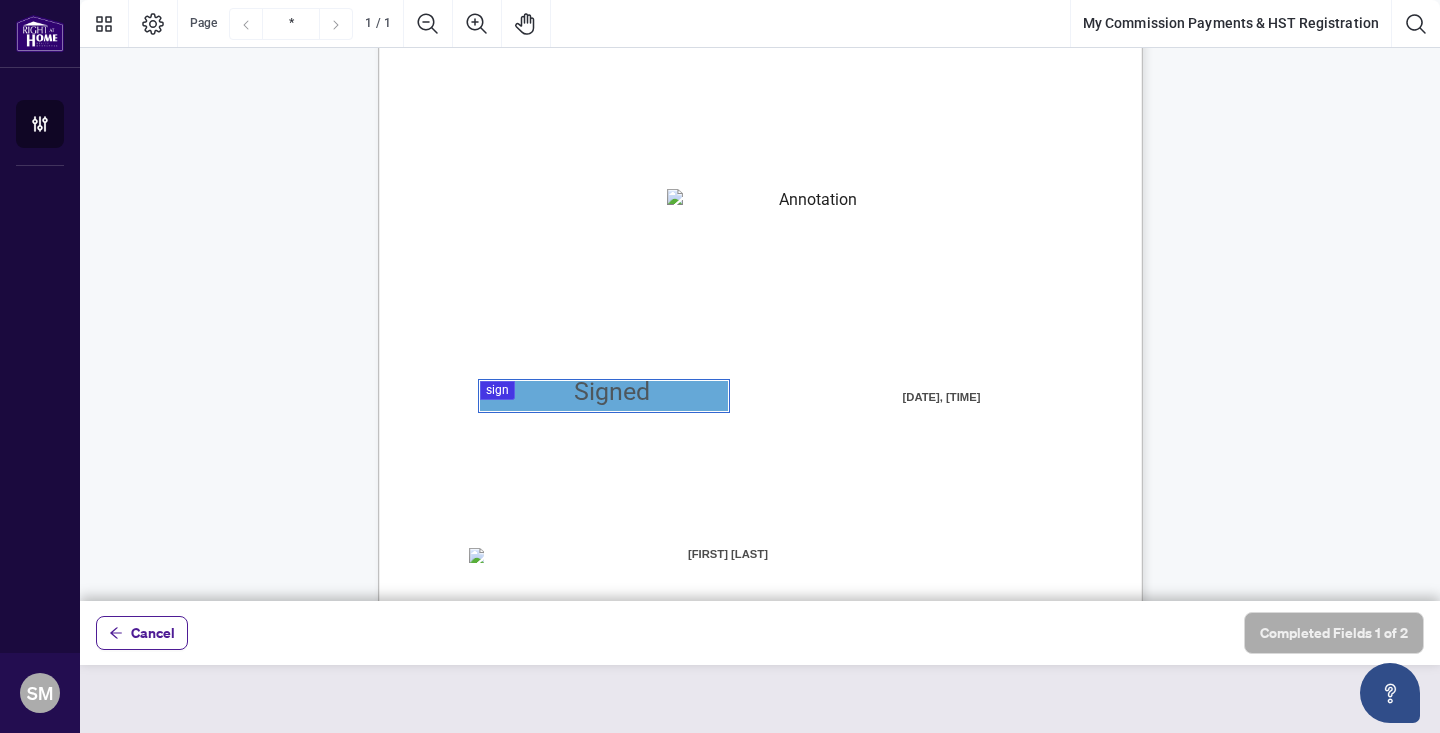 scroll, scrollTop: 477, scrollLeft: 0, axis: vertical 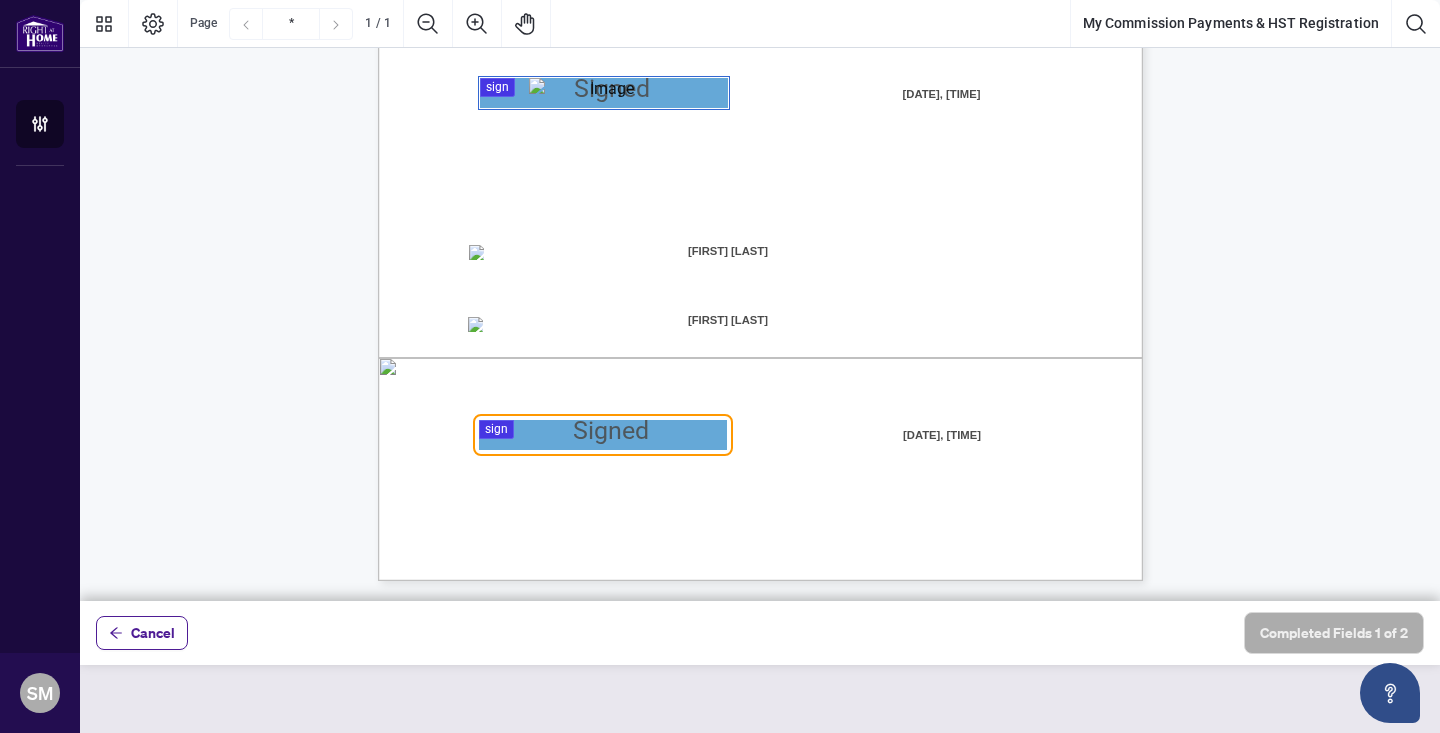 click at bounding box center (760, 300) 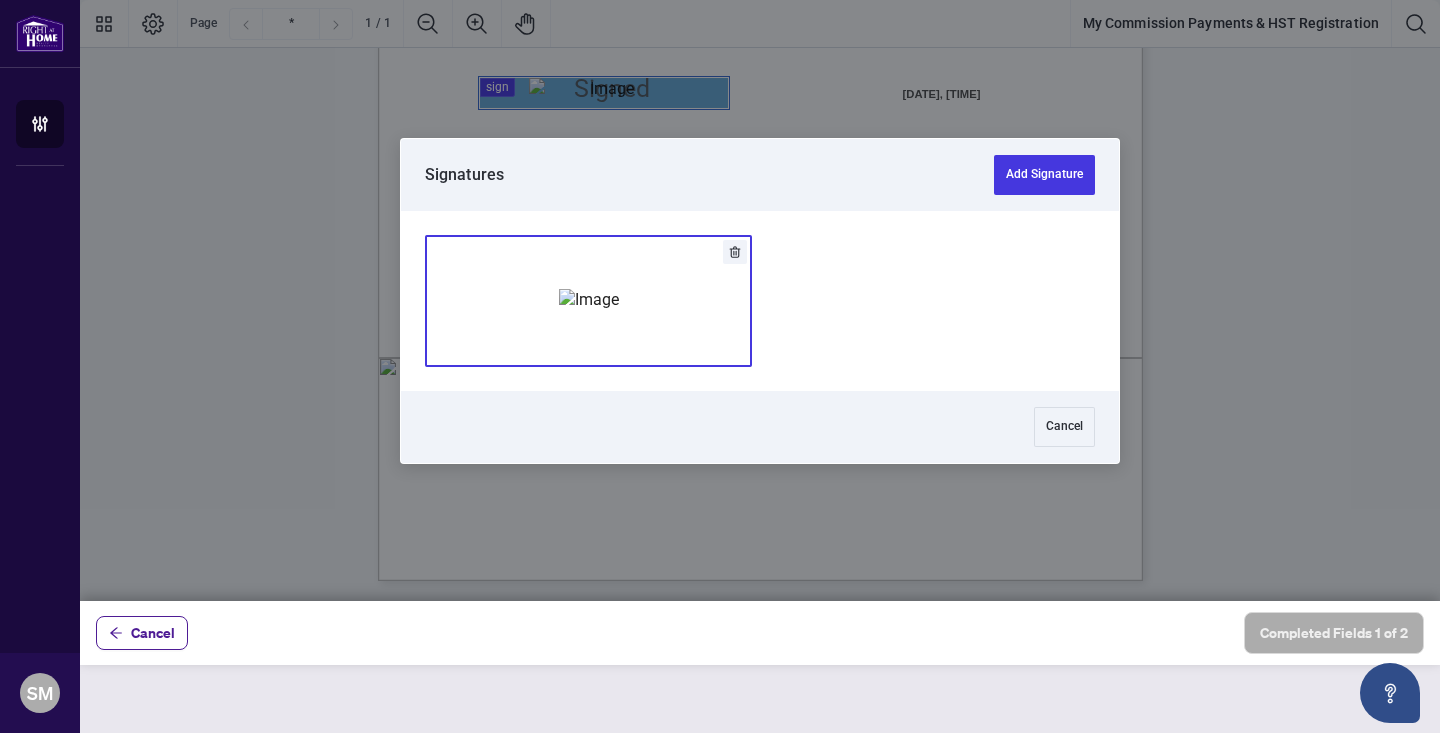 click at bounding box center (589, 300) 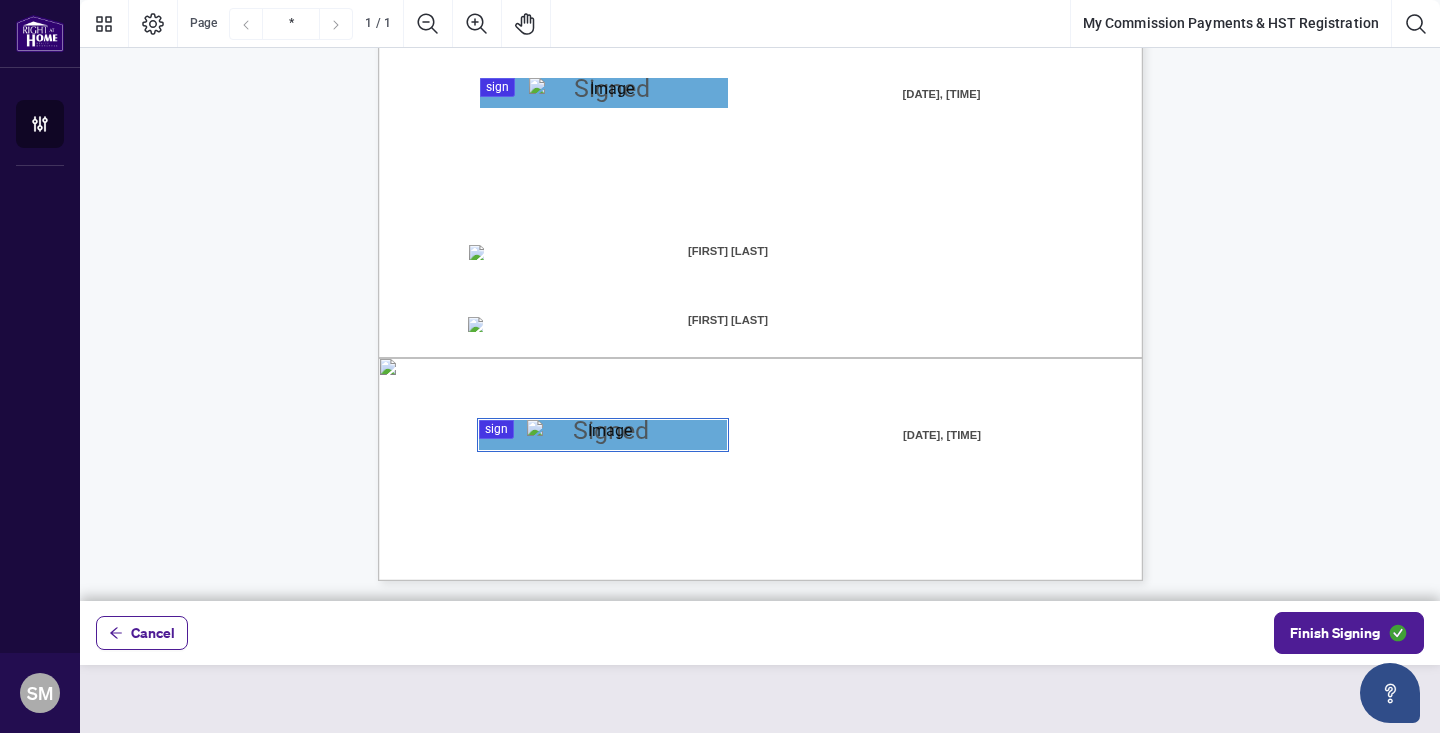 click at bounding box center [1365, 776] 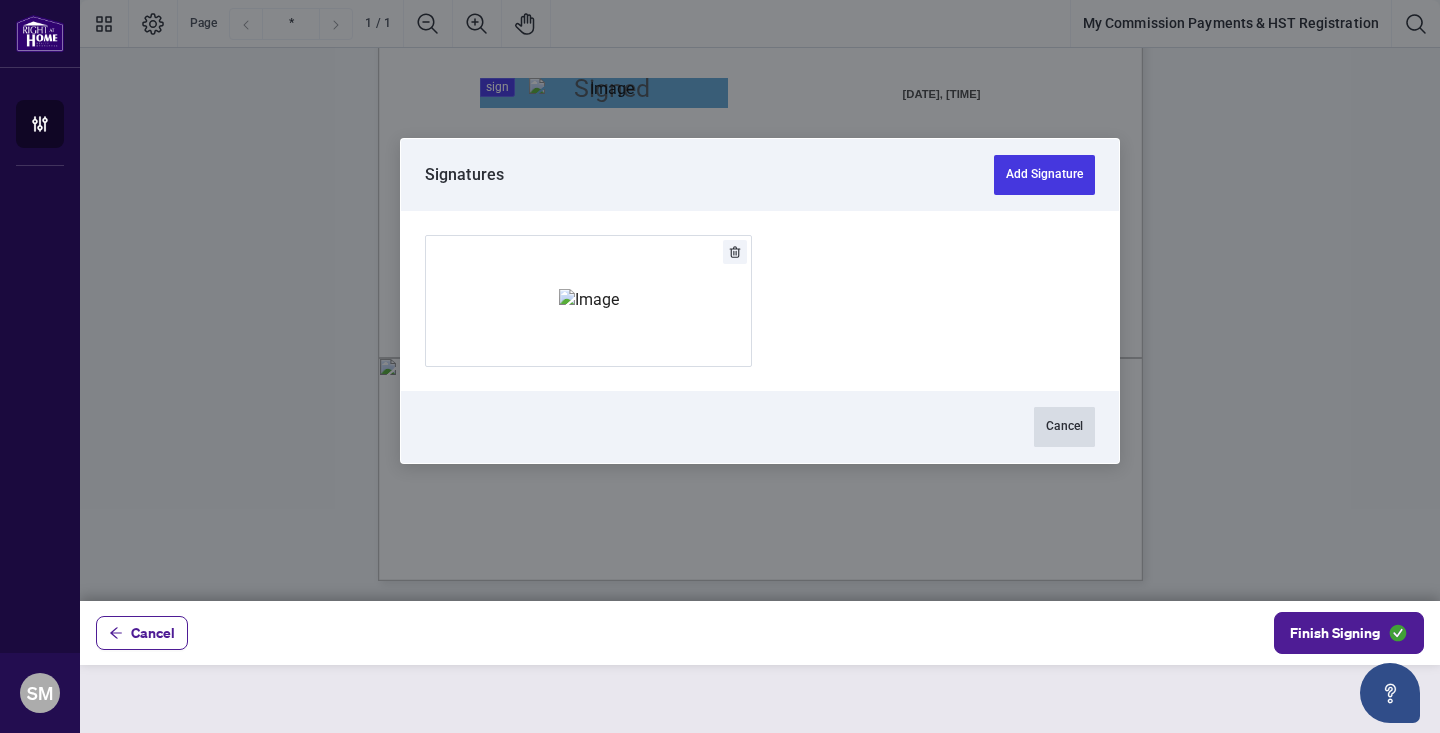 click on "Cancel" at bounding box center [1064, 427] 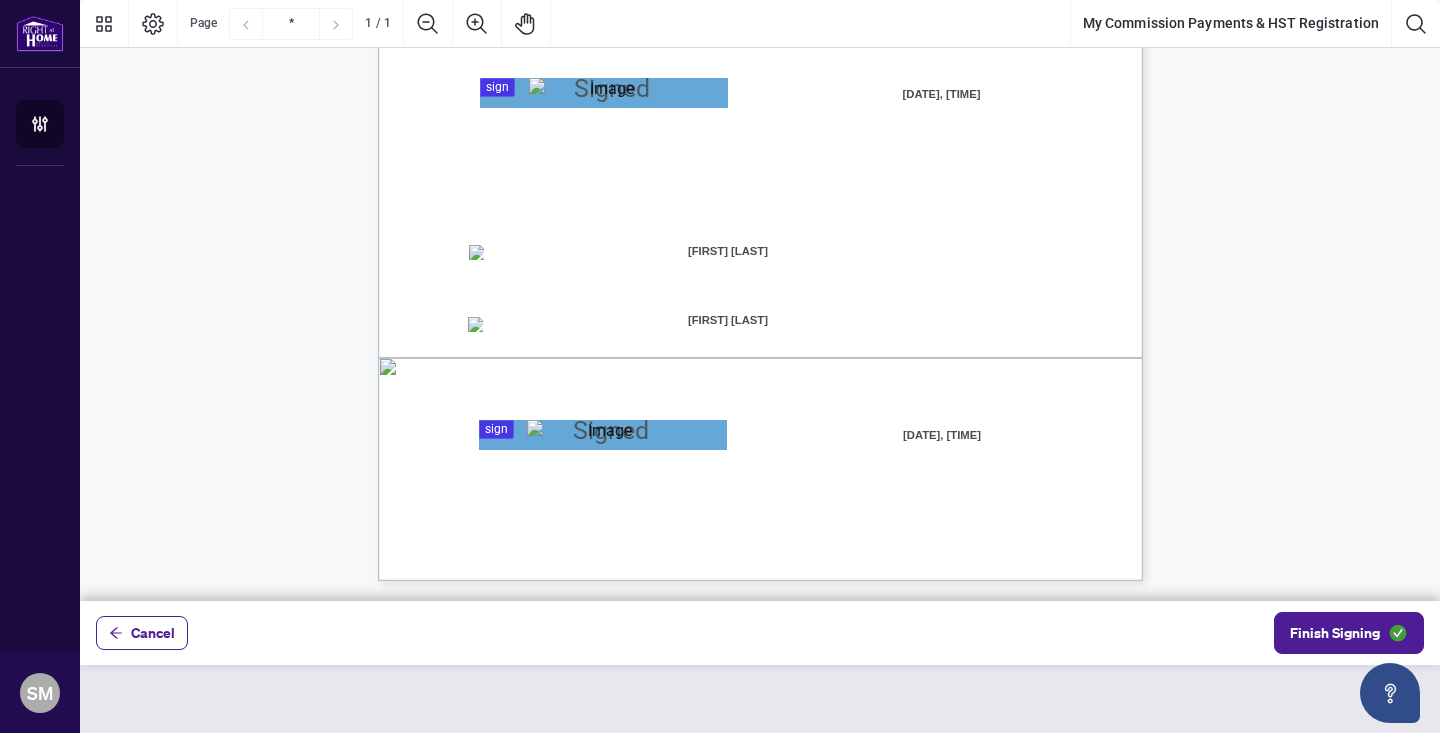 click at bounding box center [602, 435] 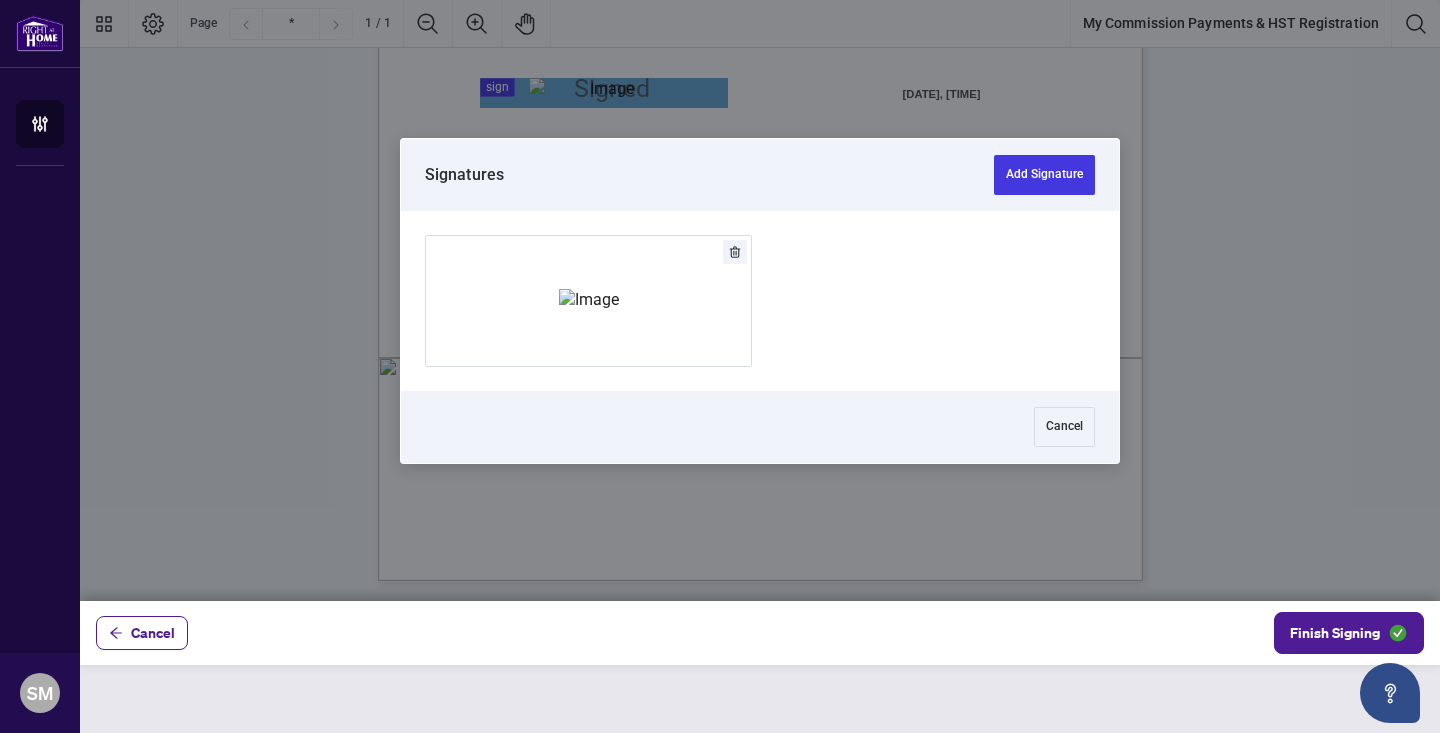 click 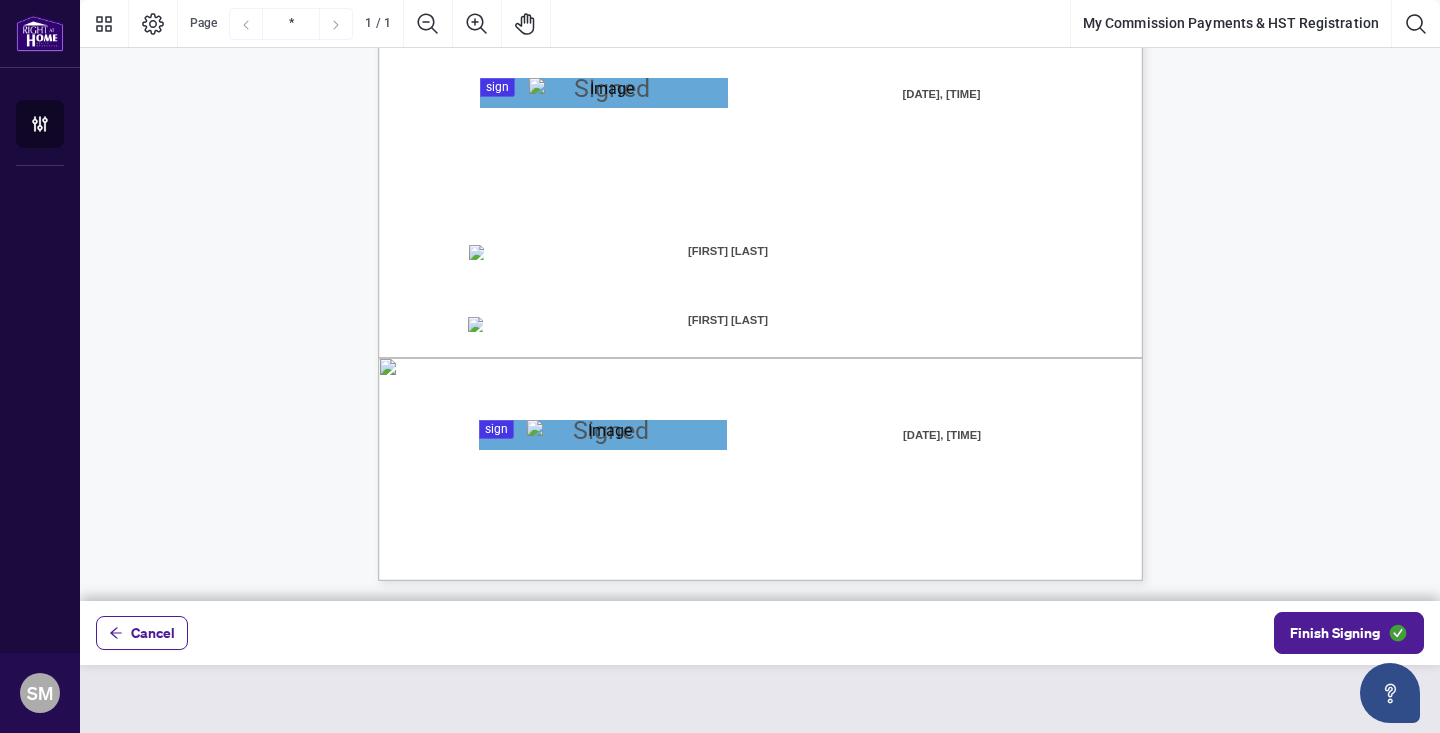 click at bounding box center [760, 300] 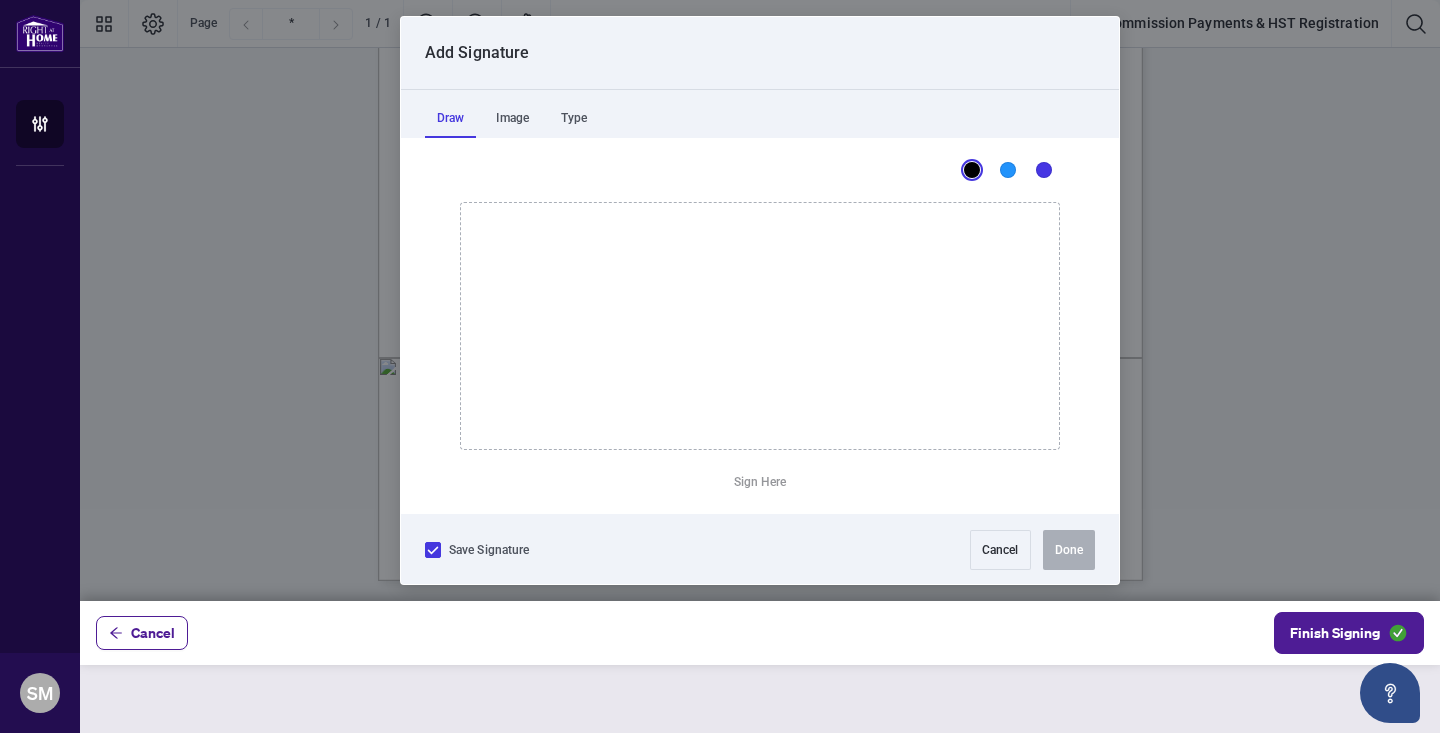 click 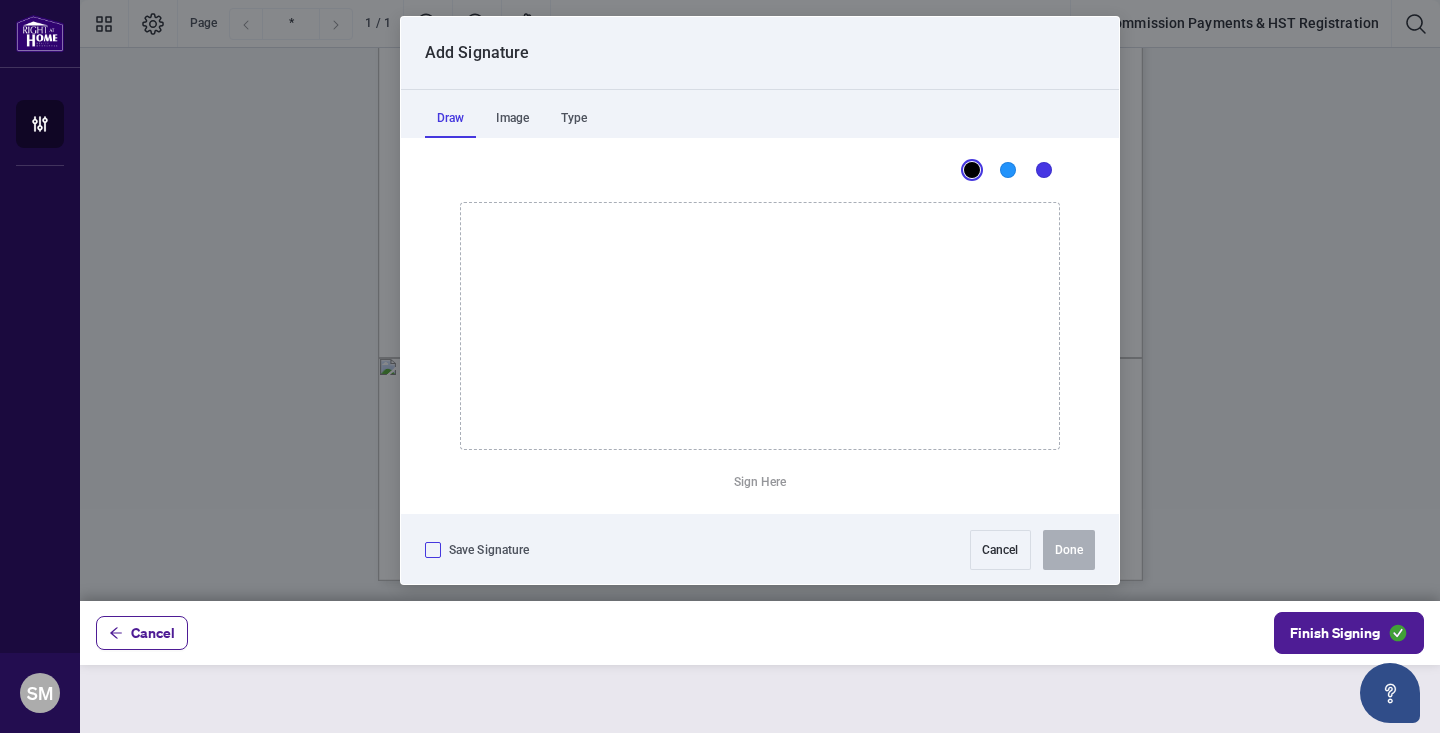 scroll, scrollTop: 13, scrollLeft: 0, axis: vertical 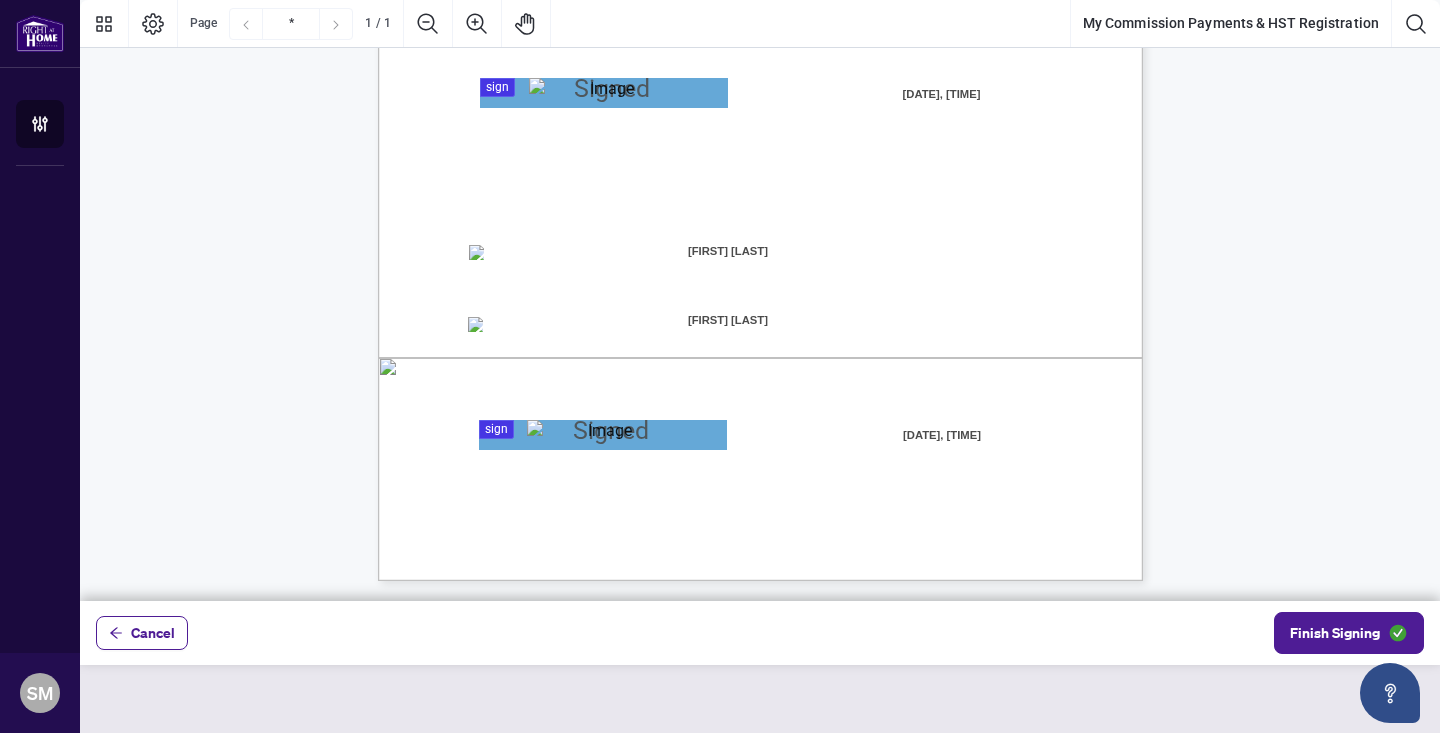 click at bounding box center (602, 435) 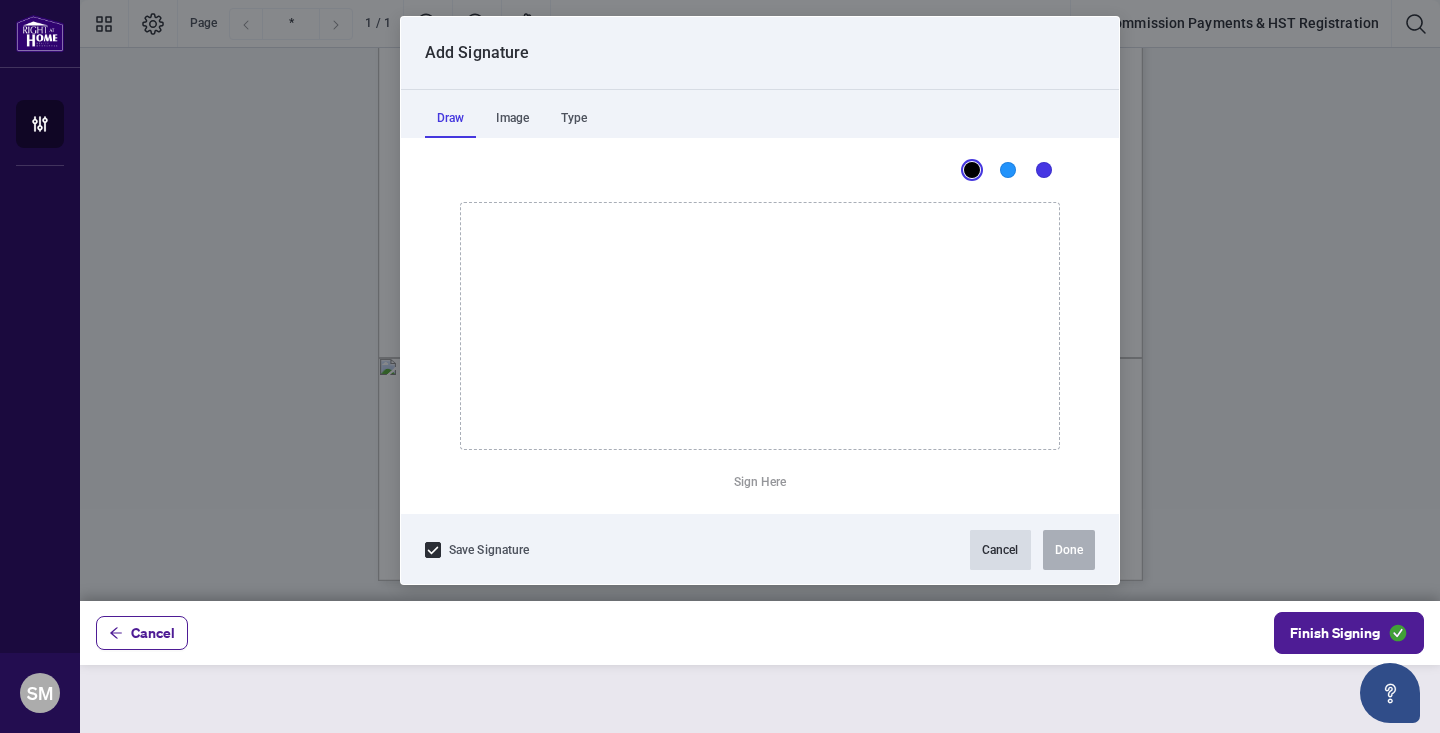 click on "Cancel" at bounding box center [1000, 550] 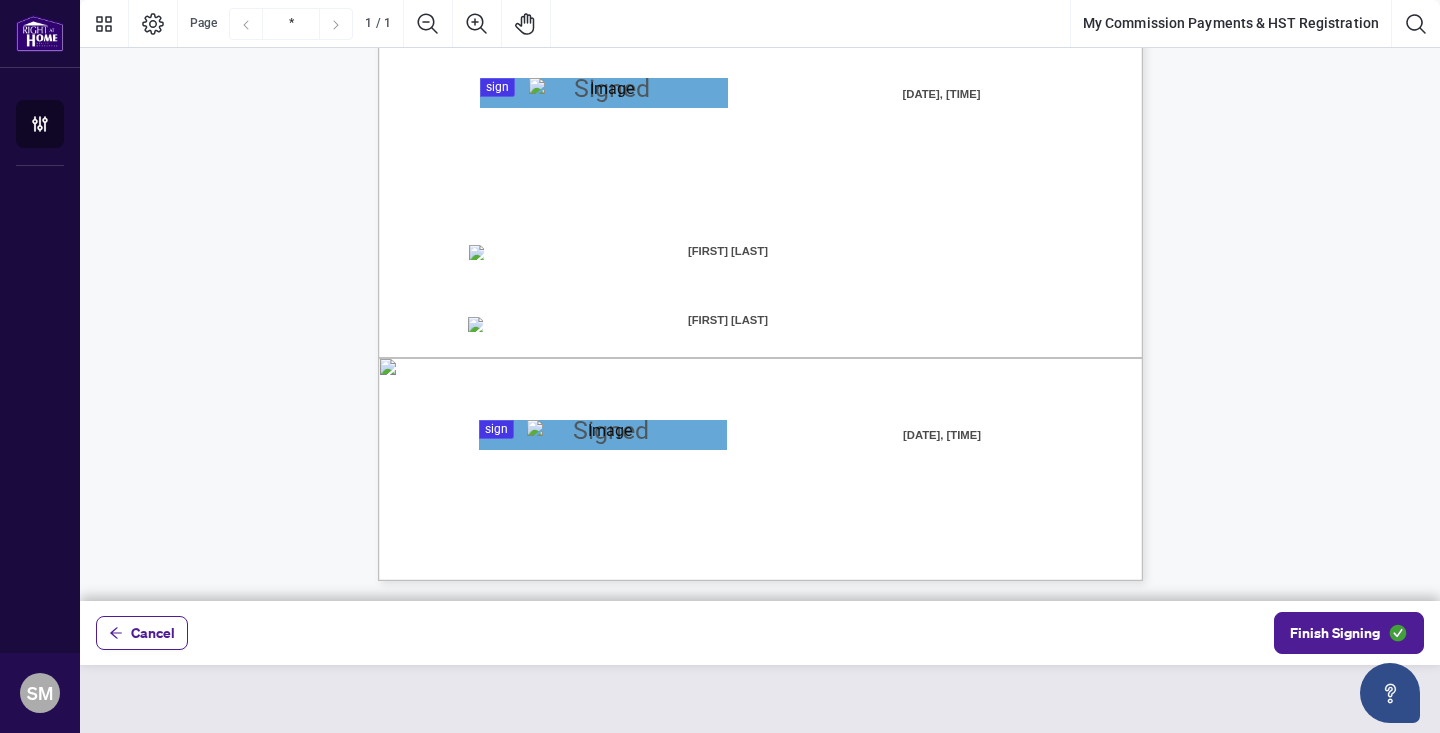click on "MY COMMISSION PAYMENTS AND HST REGISTRATION
For Right at Home Realty to pay out commissions, an H.S.T. number and VOID cheque
showing the Registrant as the account holder are required.
To apply for an HST Number visit:  http://www.cra-arc.gc.ca  or call 1-800-959-5525
My HST Registration Number is:  .
This number is valid, has been duly assigned to me and is the H.S.T. Registration Number the
Brokerage shall use for all commission payments made to me. In the event this number is changed
for any reason I will immediately notify the Brokerage and provide the updated number for future
use.
I acknowledge that it is my responsibility to collect, report, and remit all applicable HST in
accordance with federal and provincial tax laws.
Signature  Date
MY COMMISSION PAYMENTS:
Select how you would like to receive your commission payments below.
☐  Direct Deposit:  I  give authorization to Right at
Home Realty for Electronic Transfer (Direct Deposit) of my commission cheques.
☐  I  Signature" at bounding box center [760, 76] 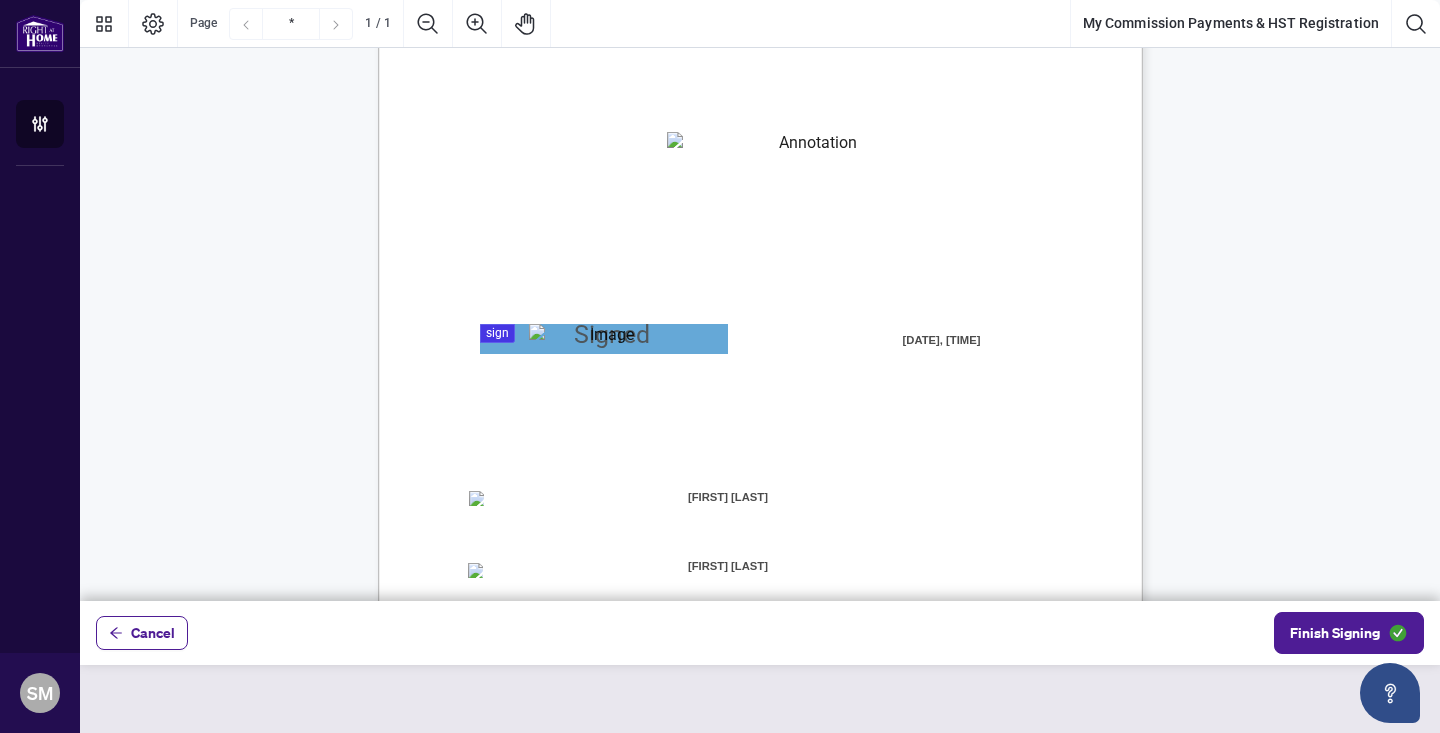 scroll, scrollTop: 225, scrollLeft: 0, axis: vertical 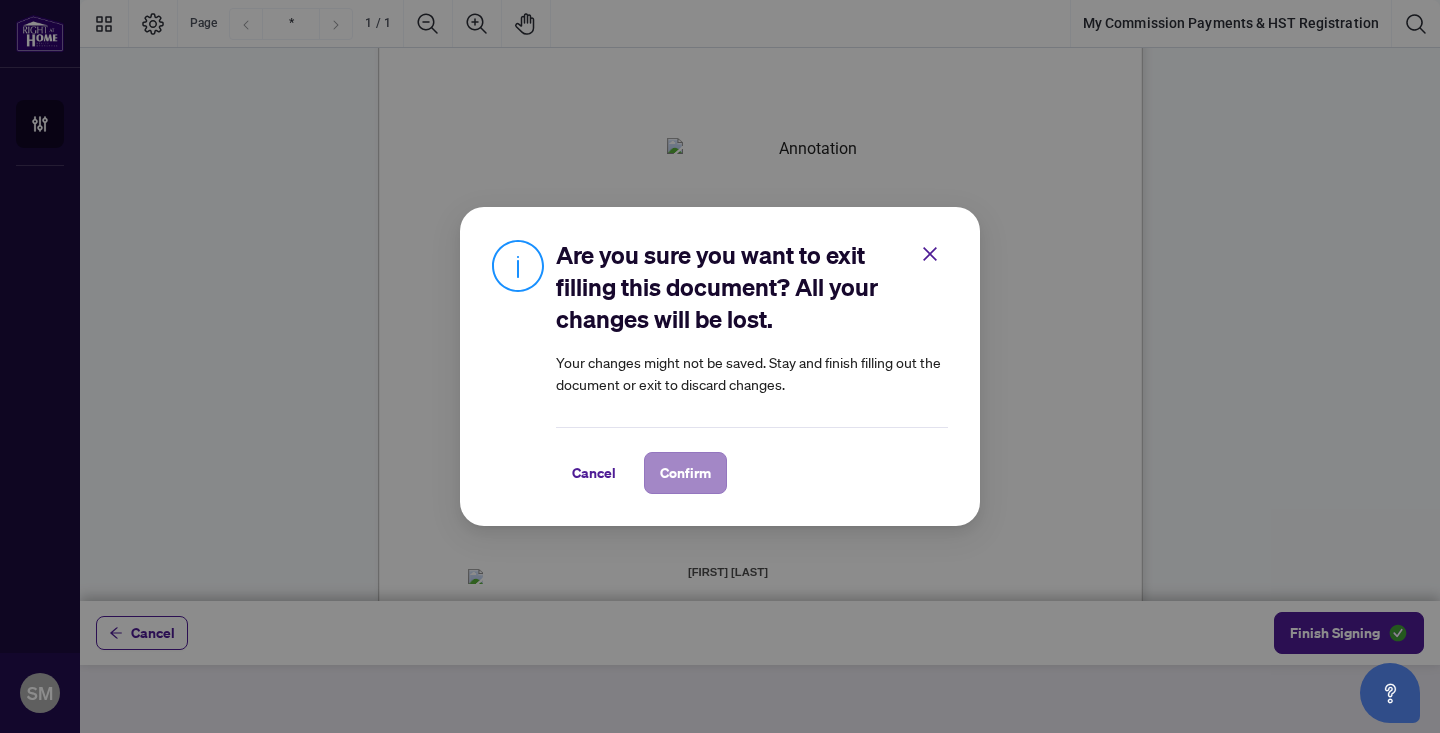 click on "Confirm" at bounding box center (685, 473) 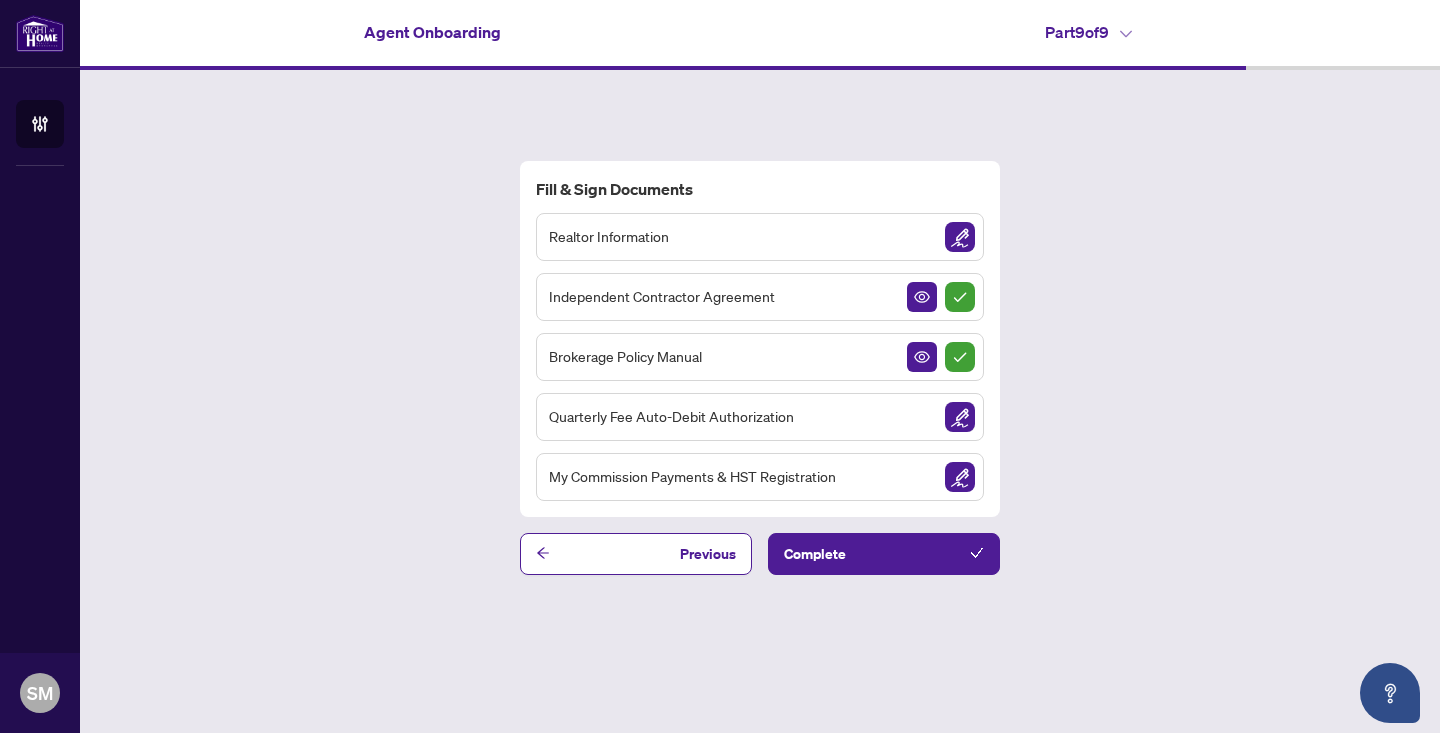 click at bounding box center [960, 417] 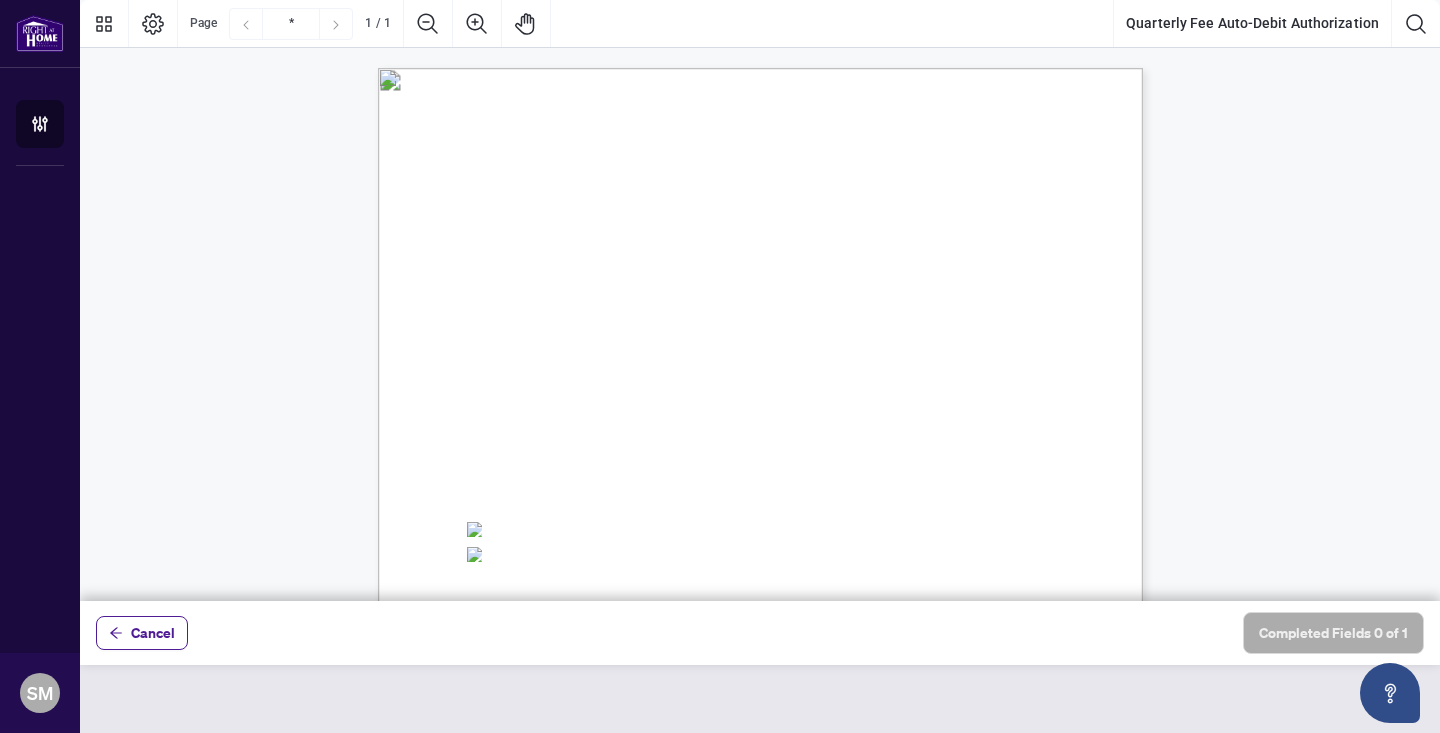 scroll, scrollTop: 0, scrollLeft: 0, axis: both 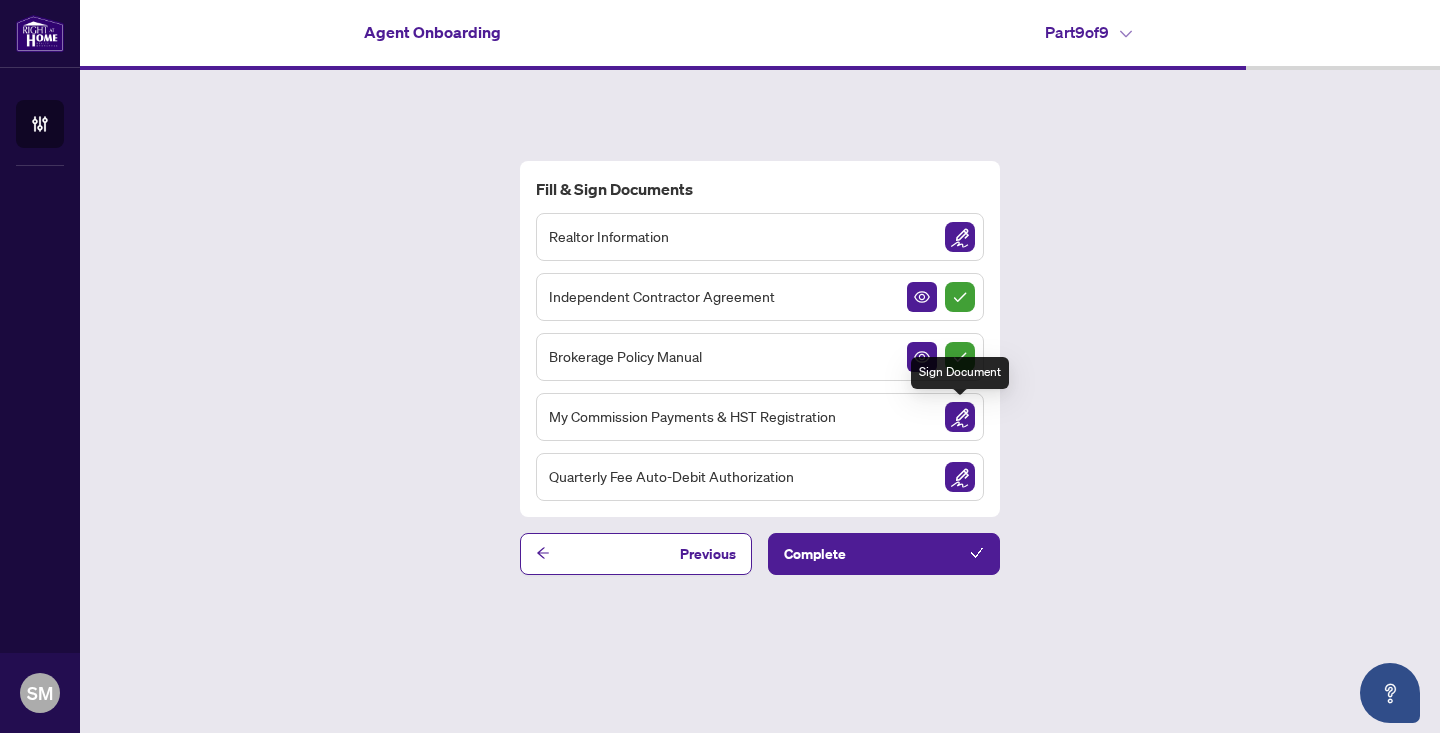 click at bounding box center (960, 417) 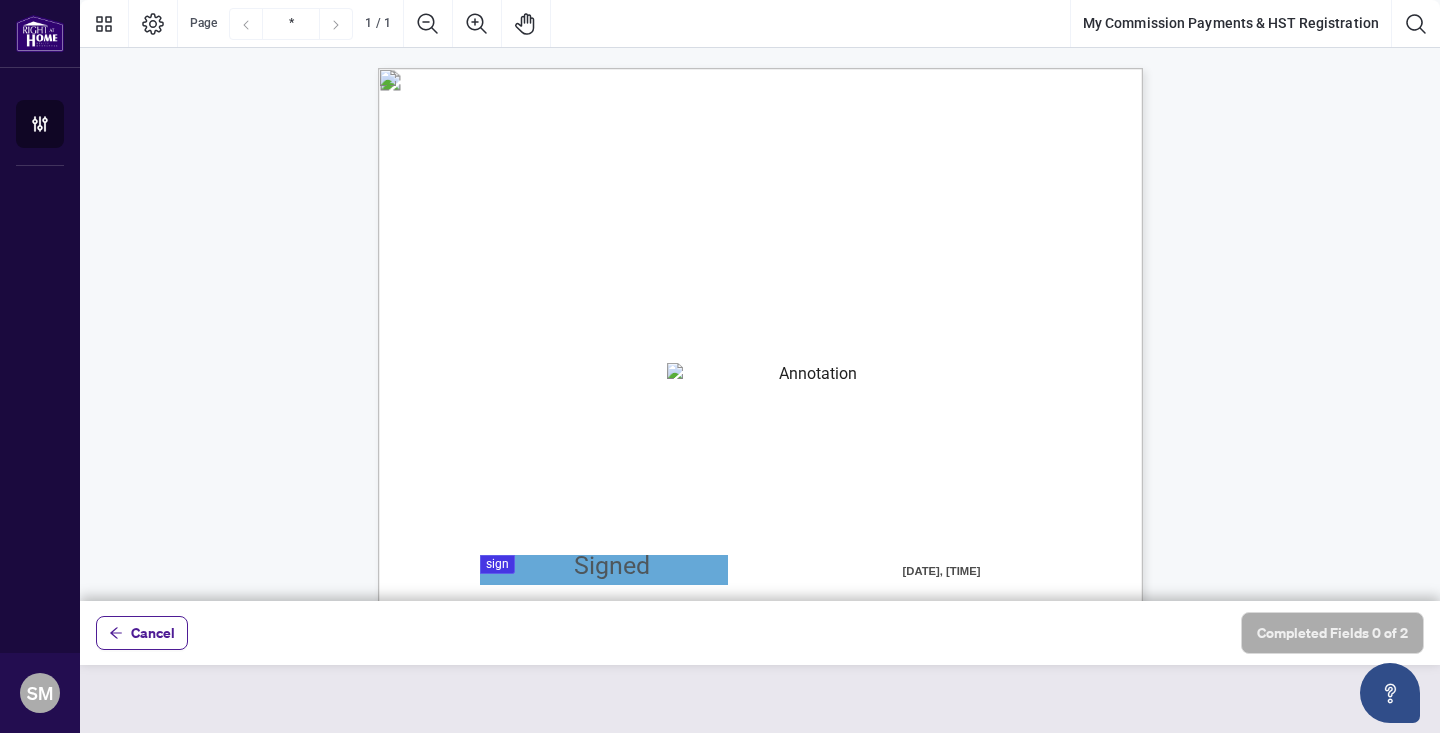 scroll, scrollTop: 0, scrollLeft: 0, axis: both 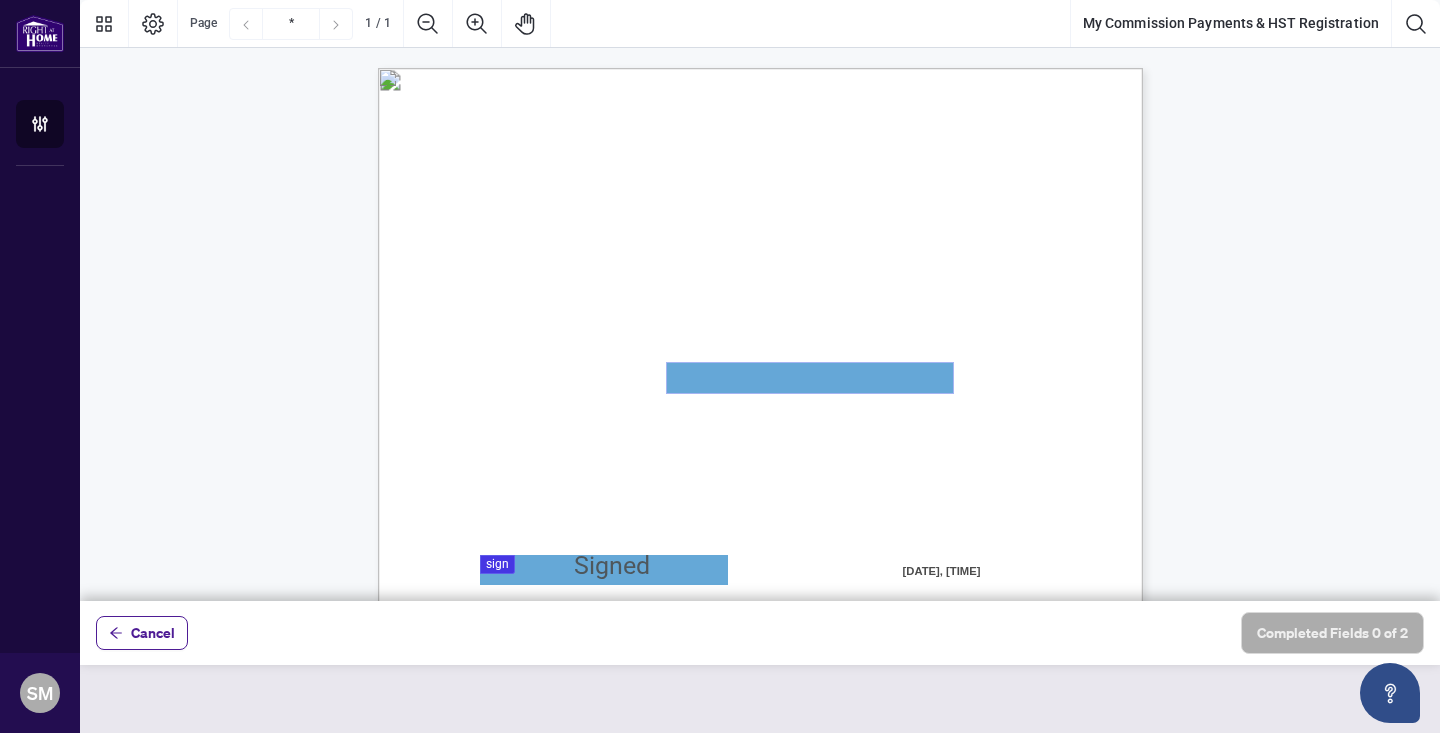 click at bounding box center (810, 378) 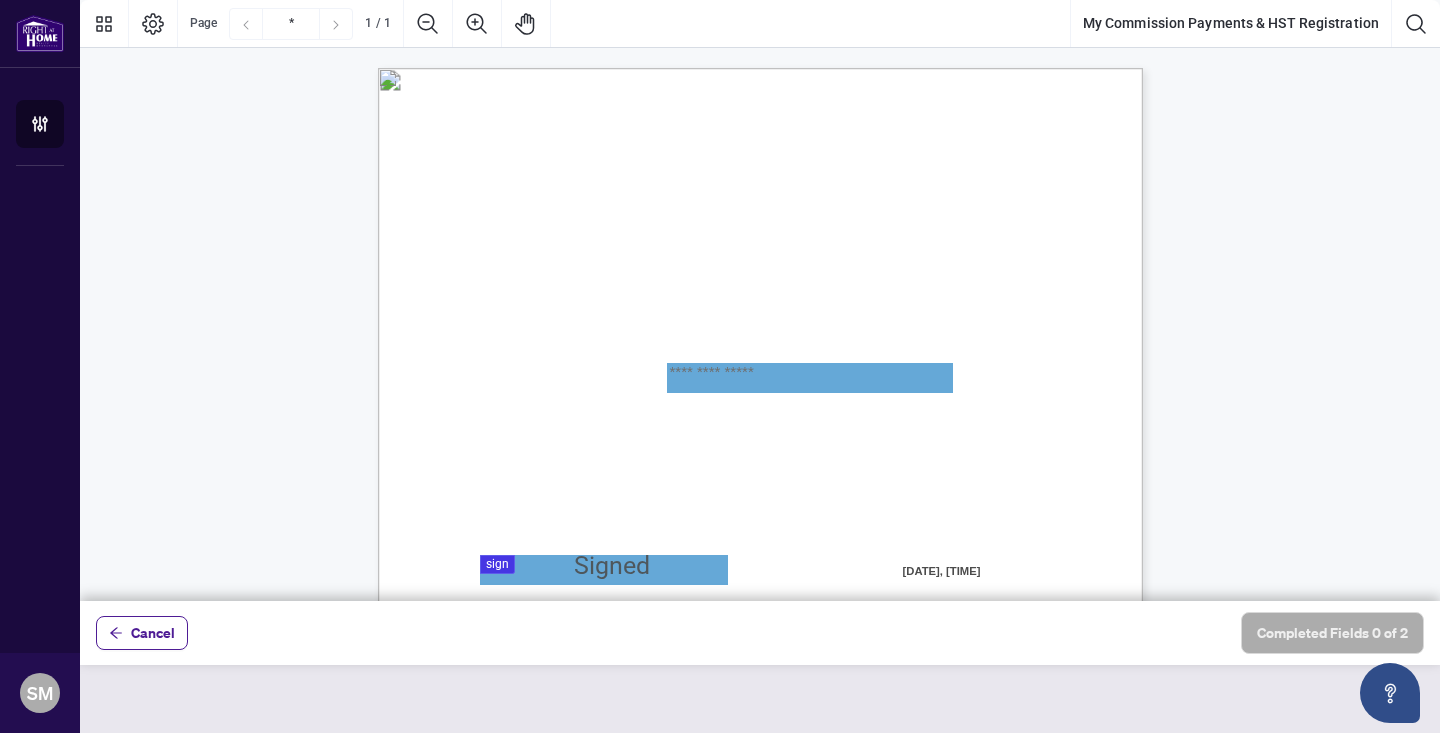 type on "**********" 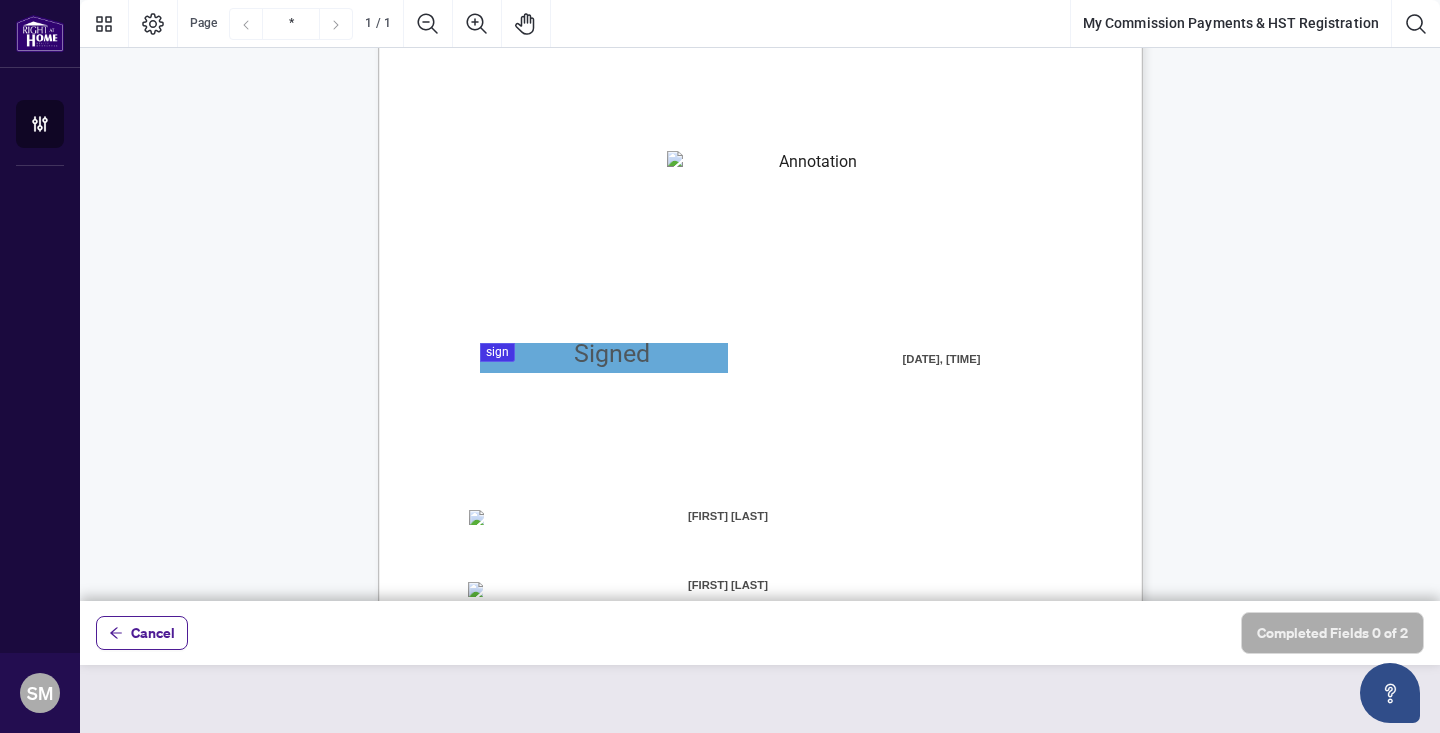 scroll, scrollTop: 251, scrollLeft: 0, axis: vertical 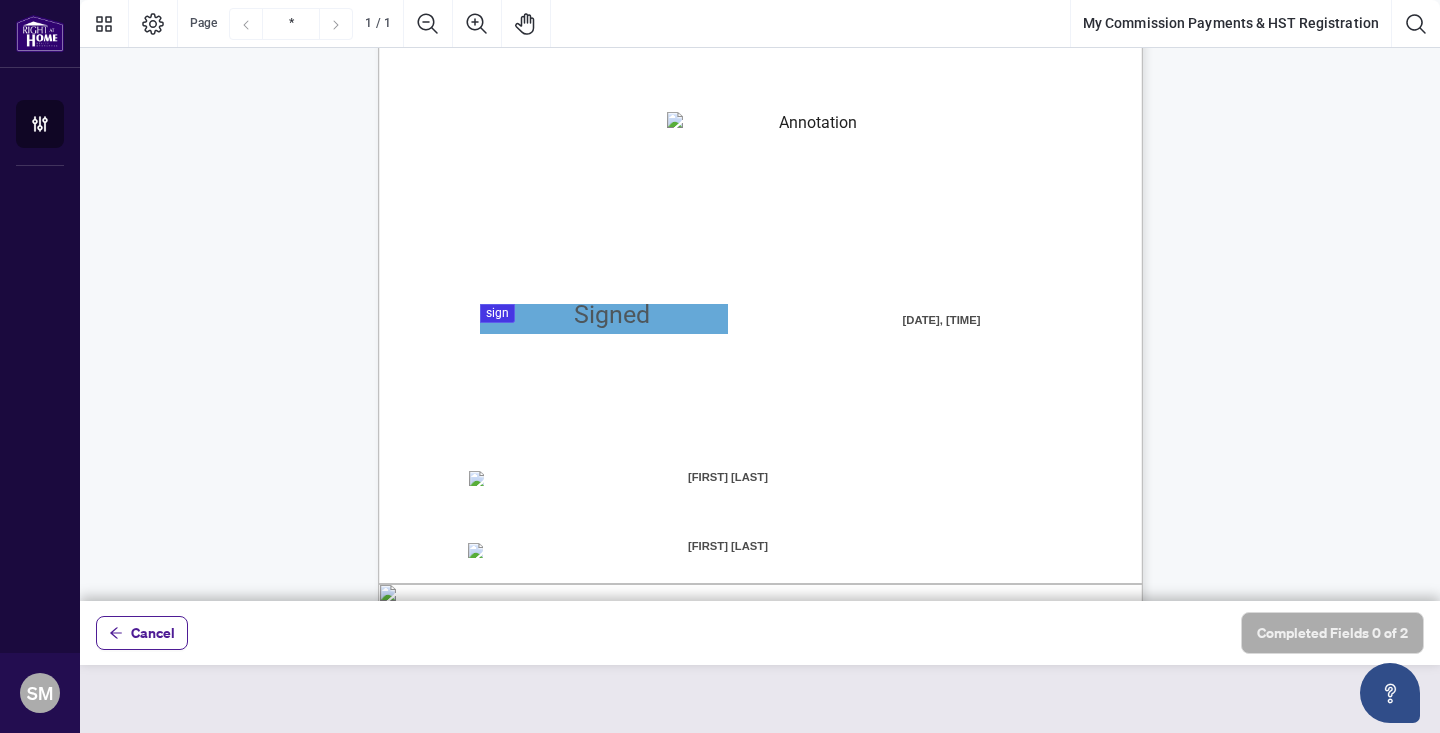 click at bounding box center [760, 300] 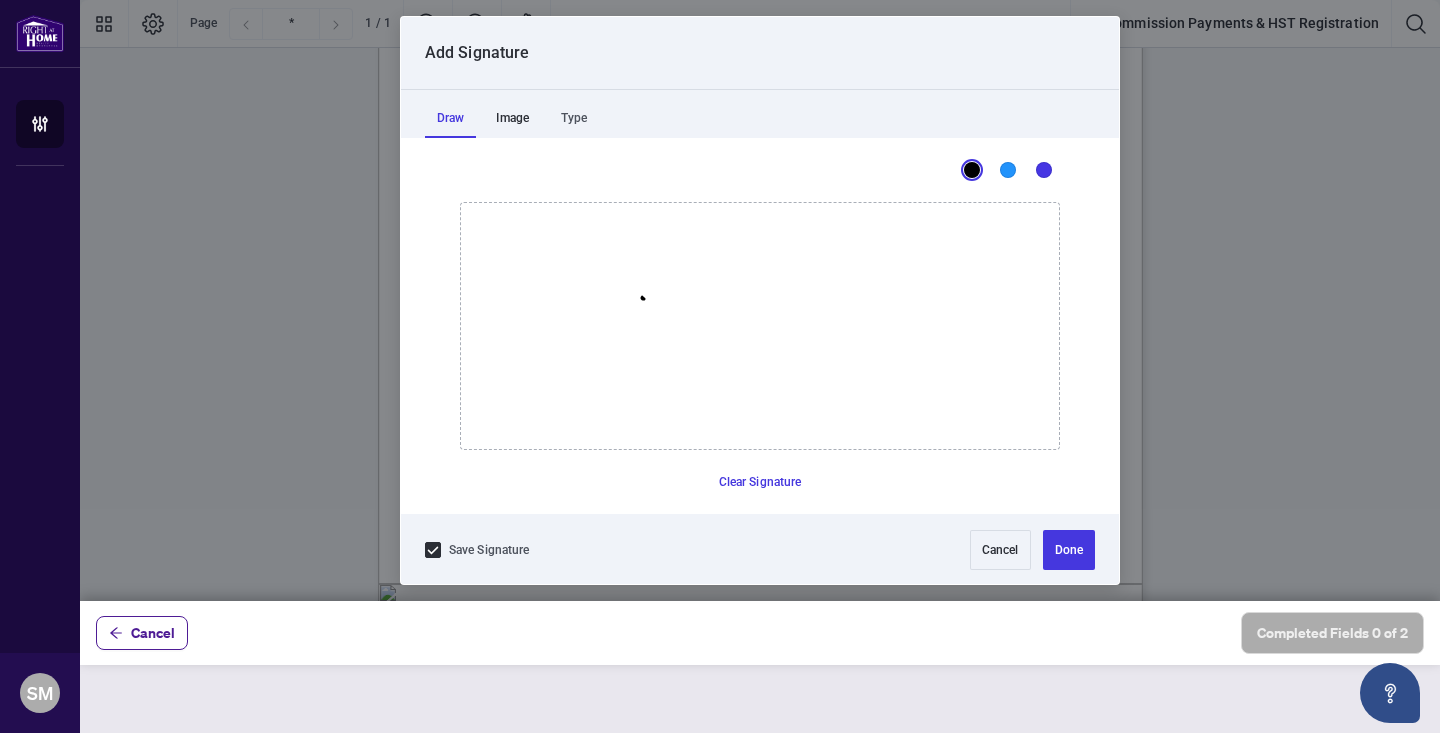 click on "Image" at bounding box center (512, 118) 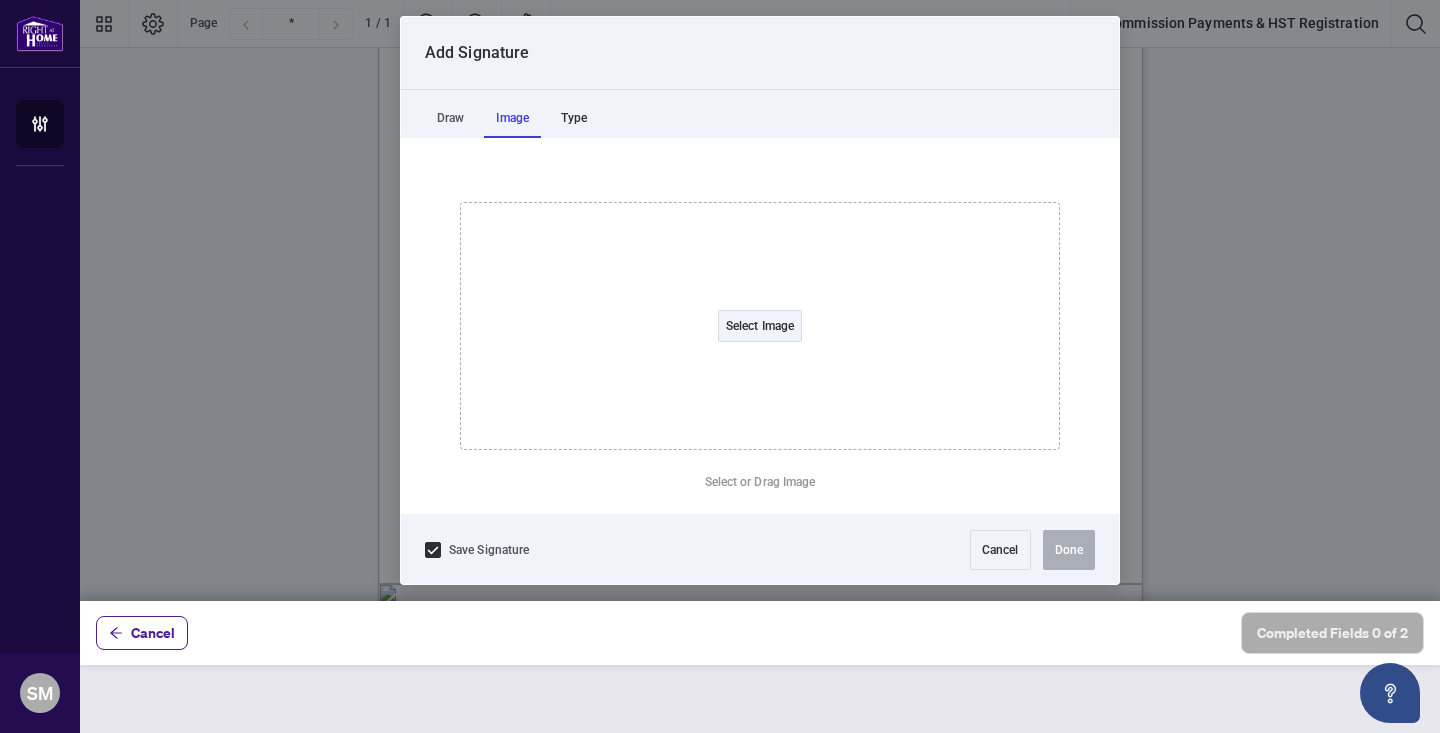 click on "Type" at bounding box center [574, 118] 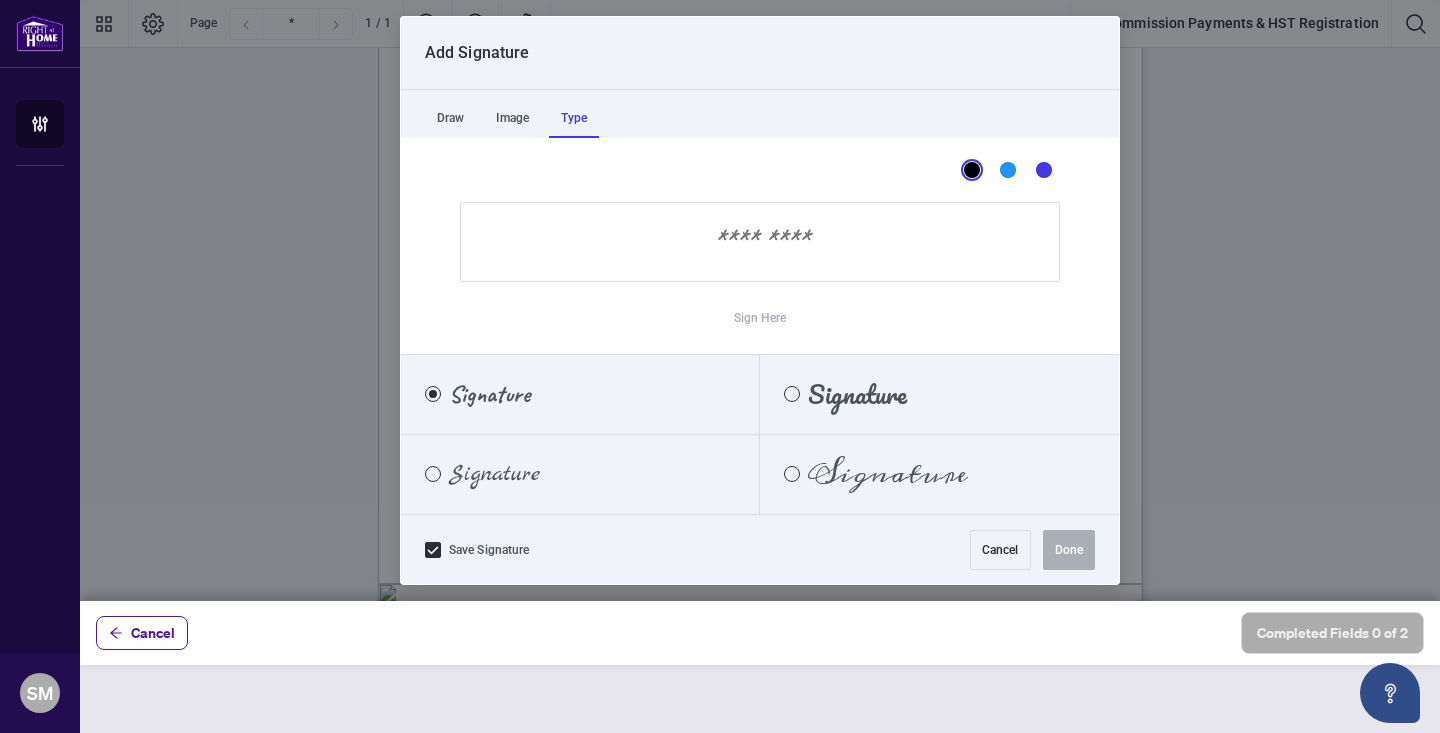 click at bounding box center [760, 242] 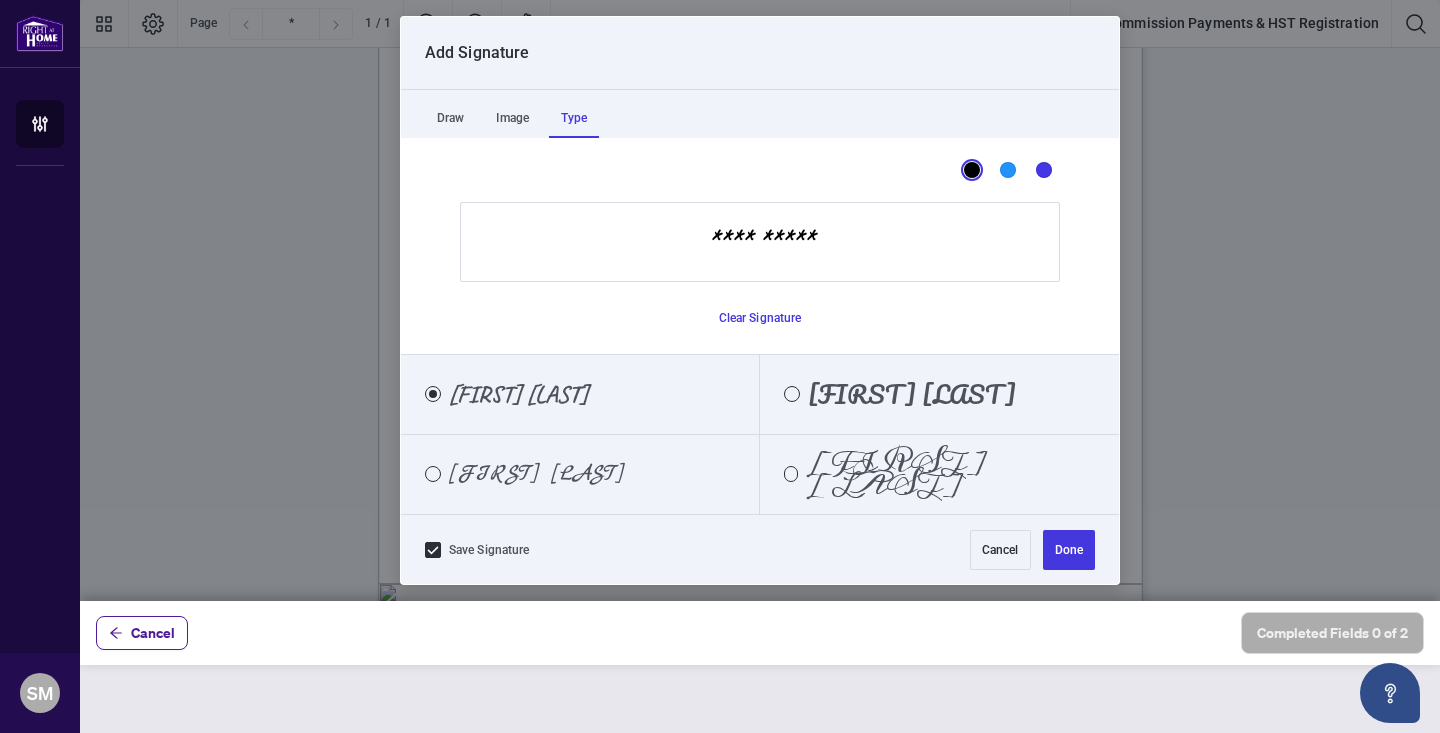 type on "**********" 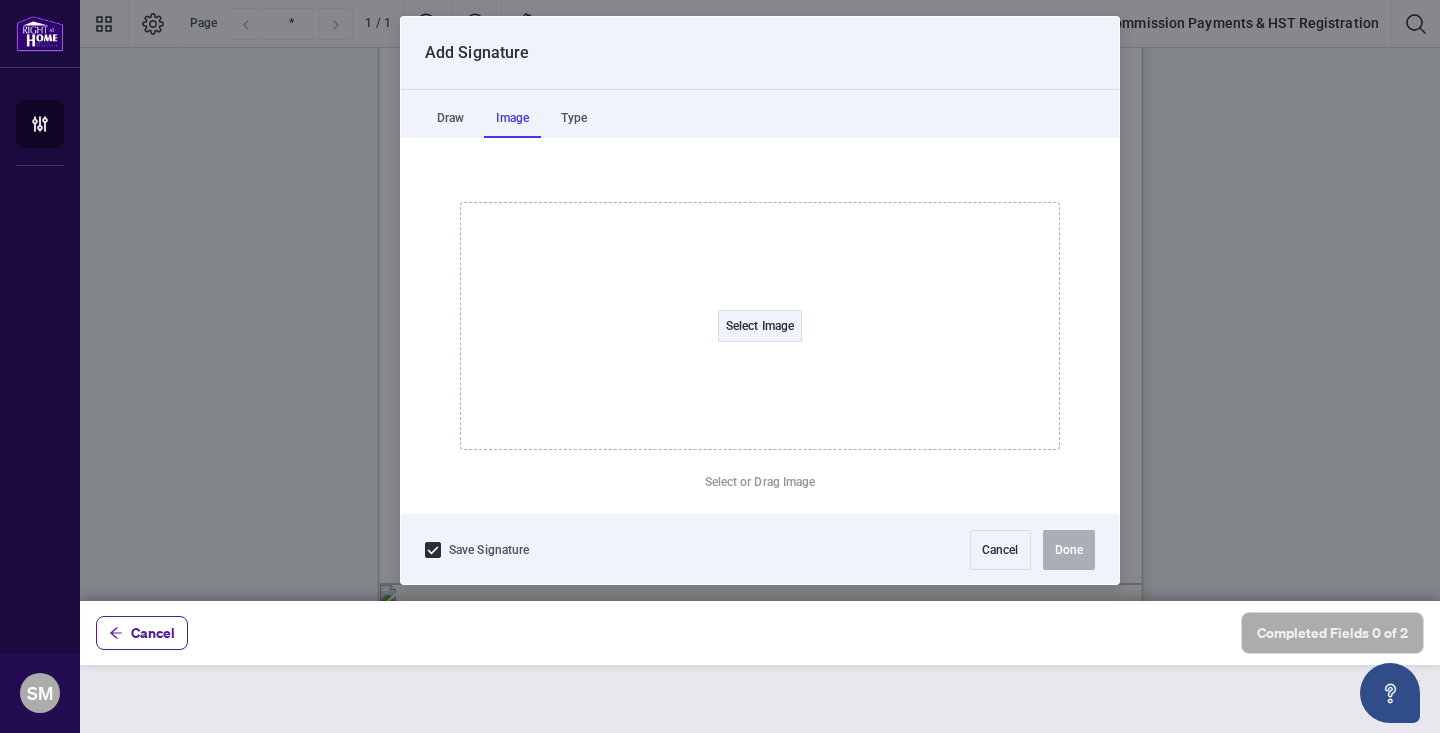 click on "Image" at bounding box center (512, 118) 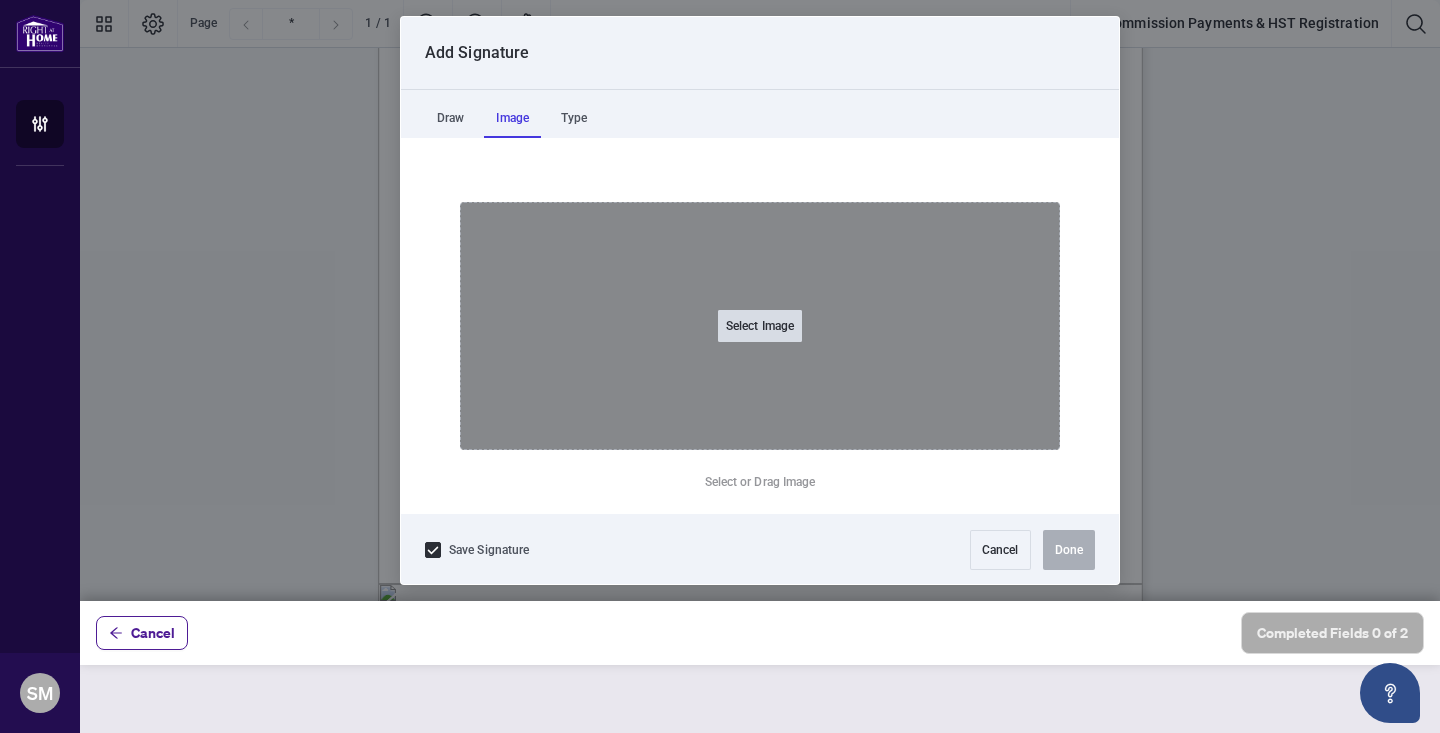 click on "Select Image" at bounding box center (760, 326) 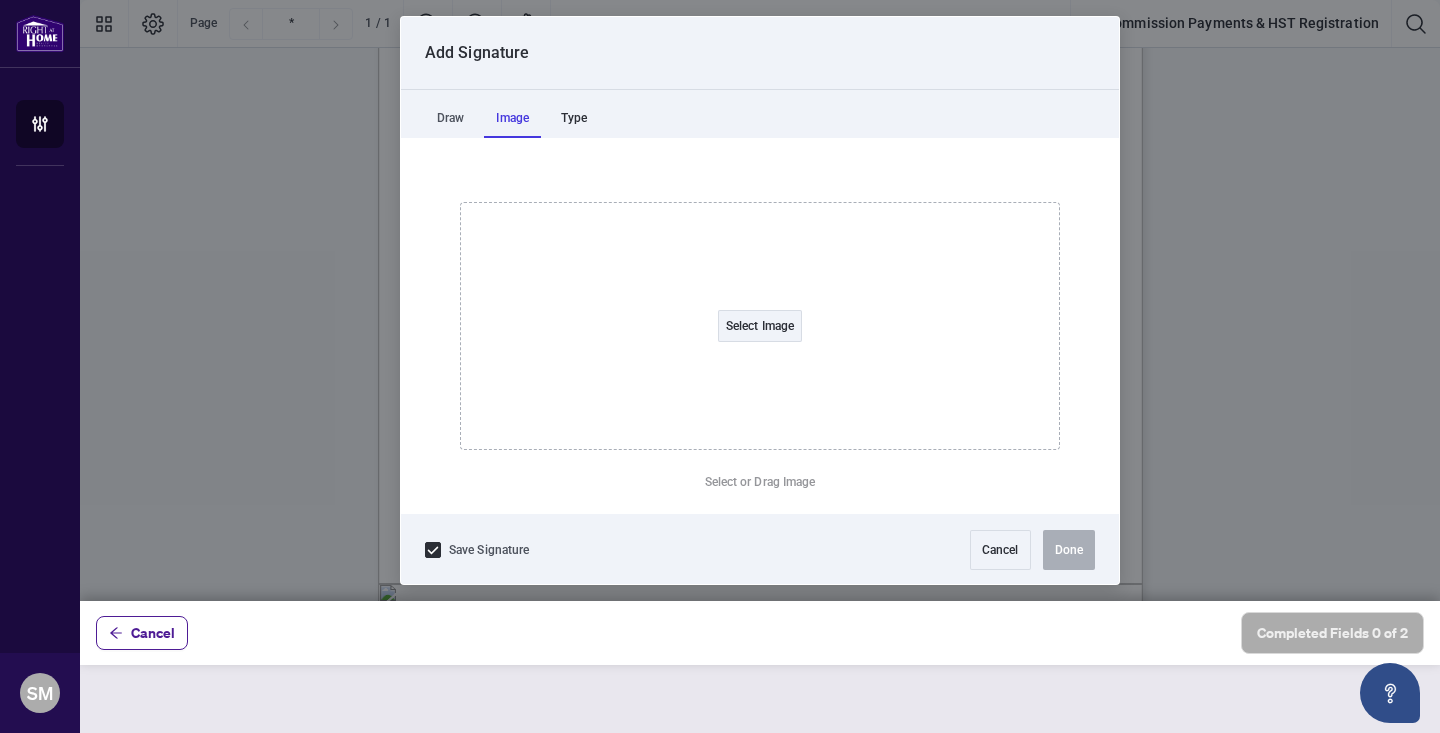 click on "Type" at bounding box center (574, 118) 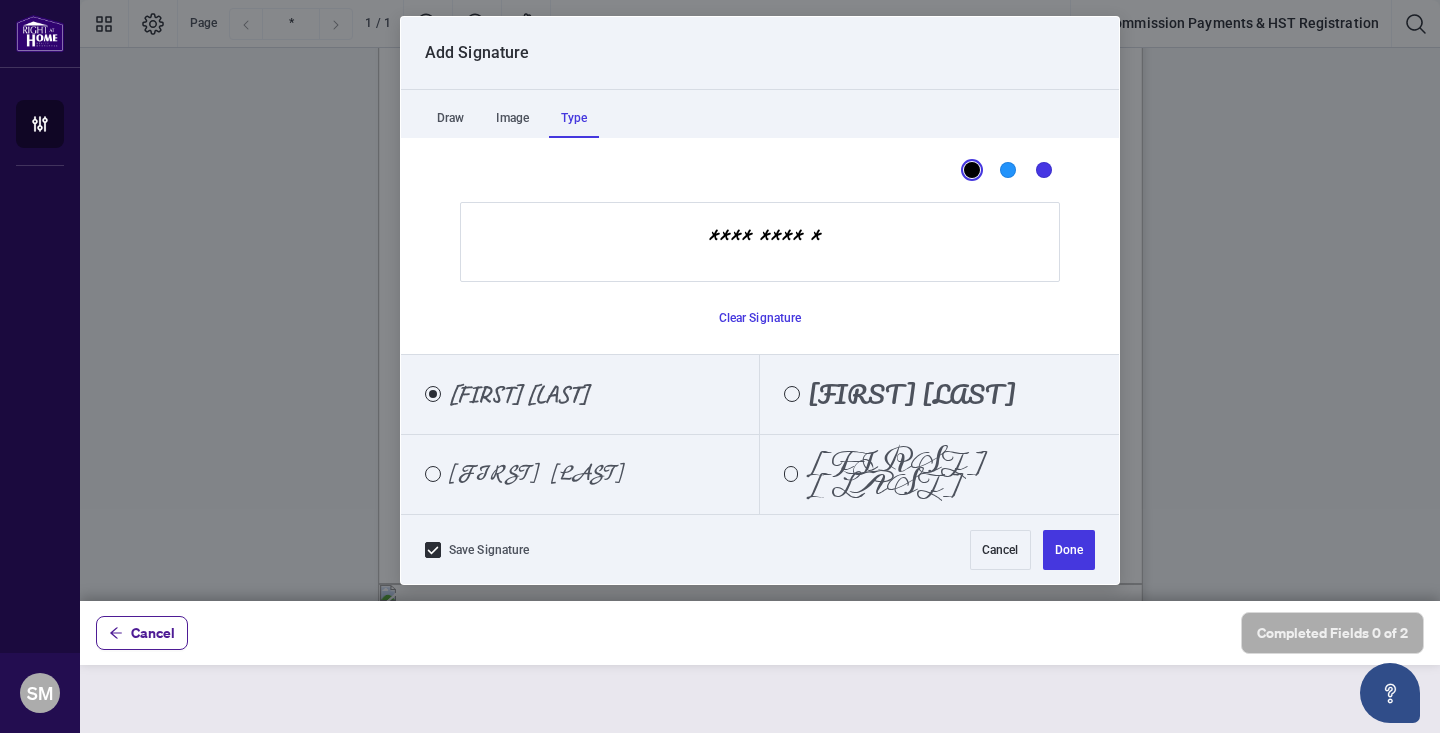 click on "[FIRST] [LAST]" at bounding box center [939, 475] 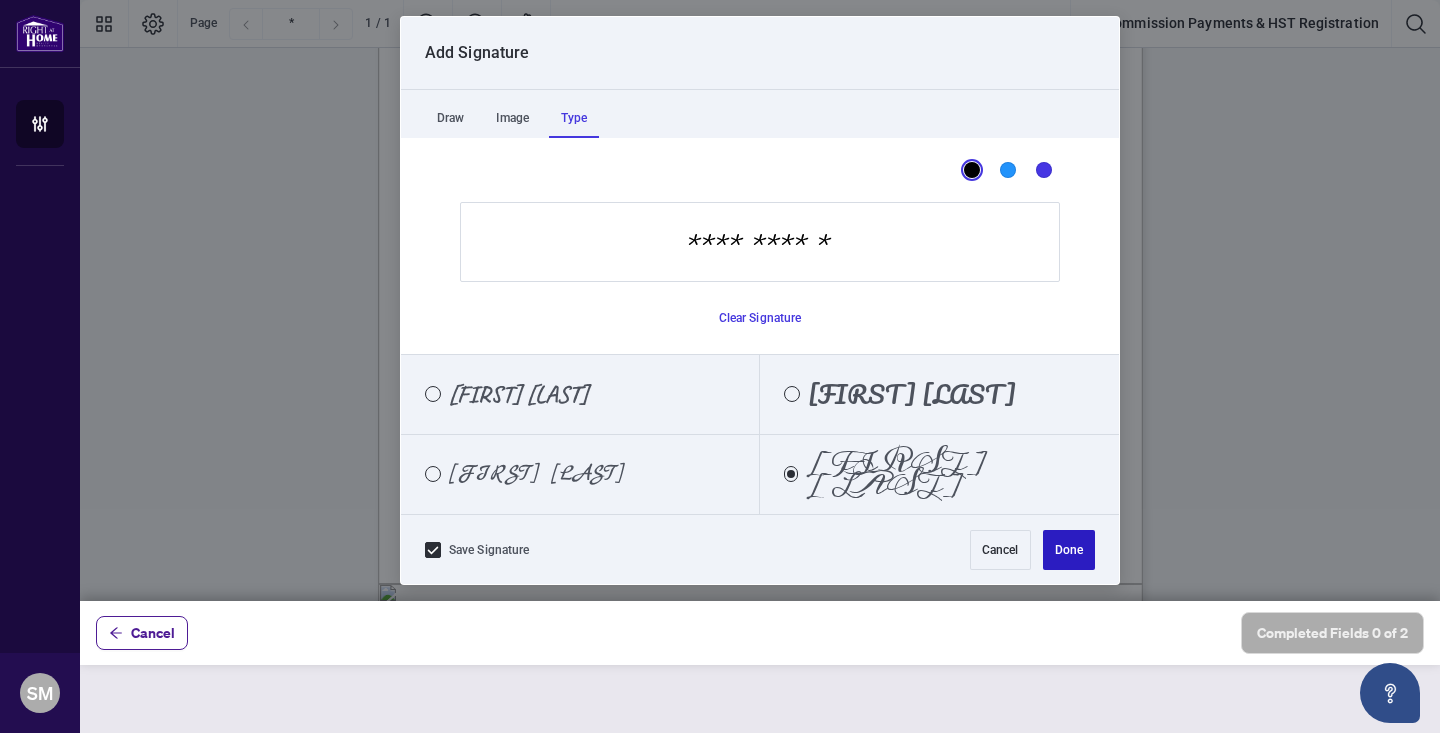 click on "Done" at bounding box center [1069, 550] 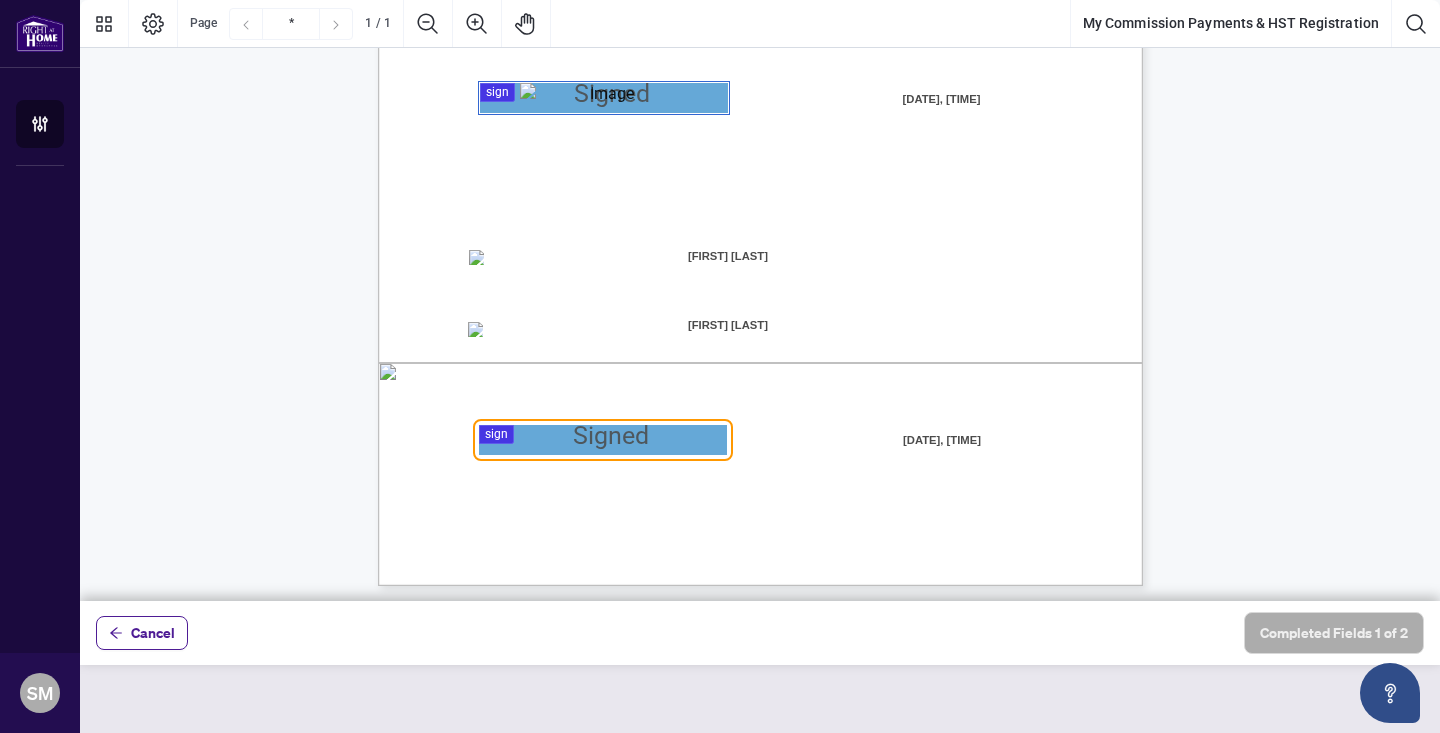 scroll, scrollTop: 477, scrollLeft: 0, axis: vertical 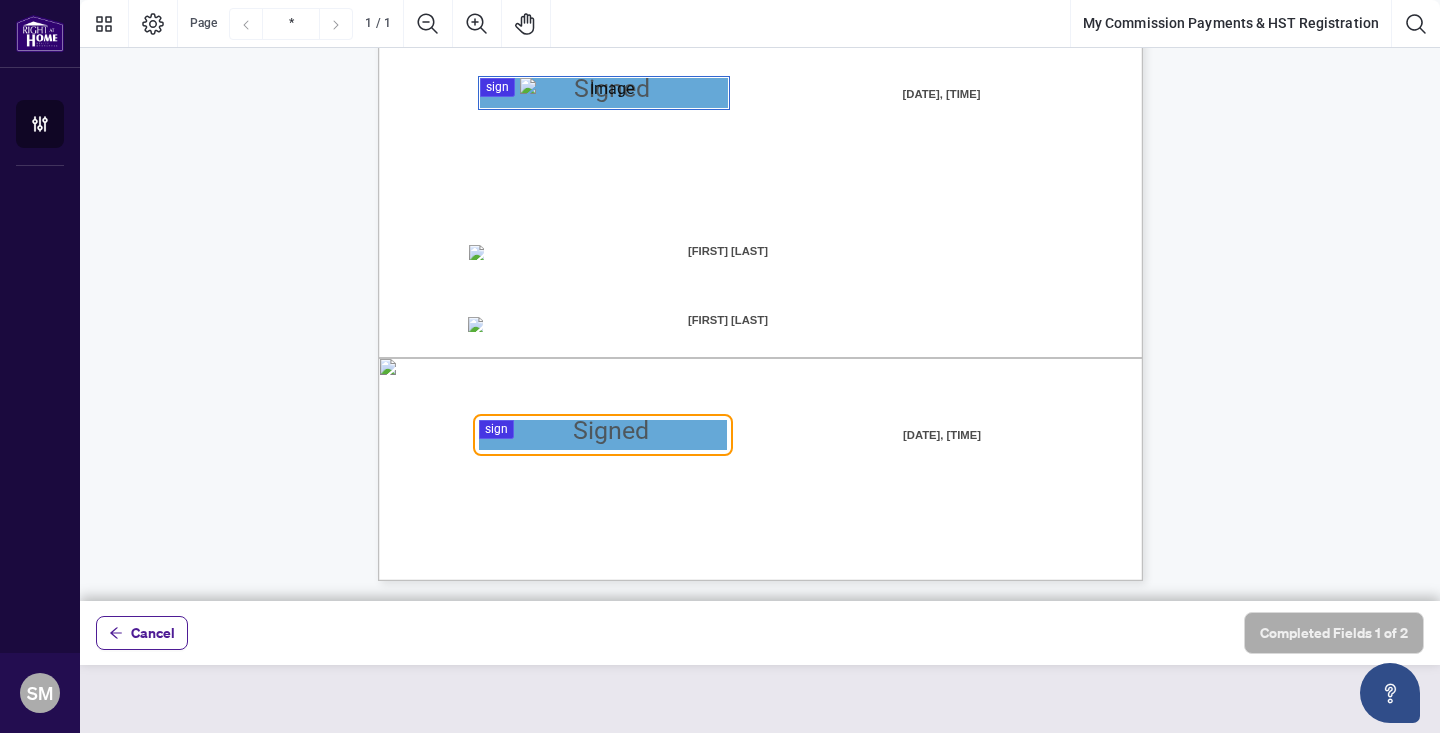 click at bounding box center (760, 300) 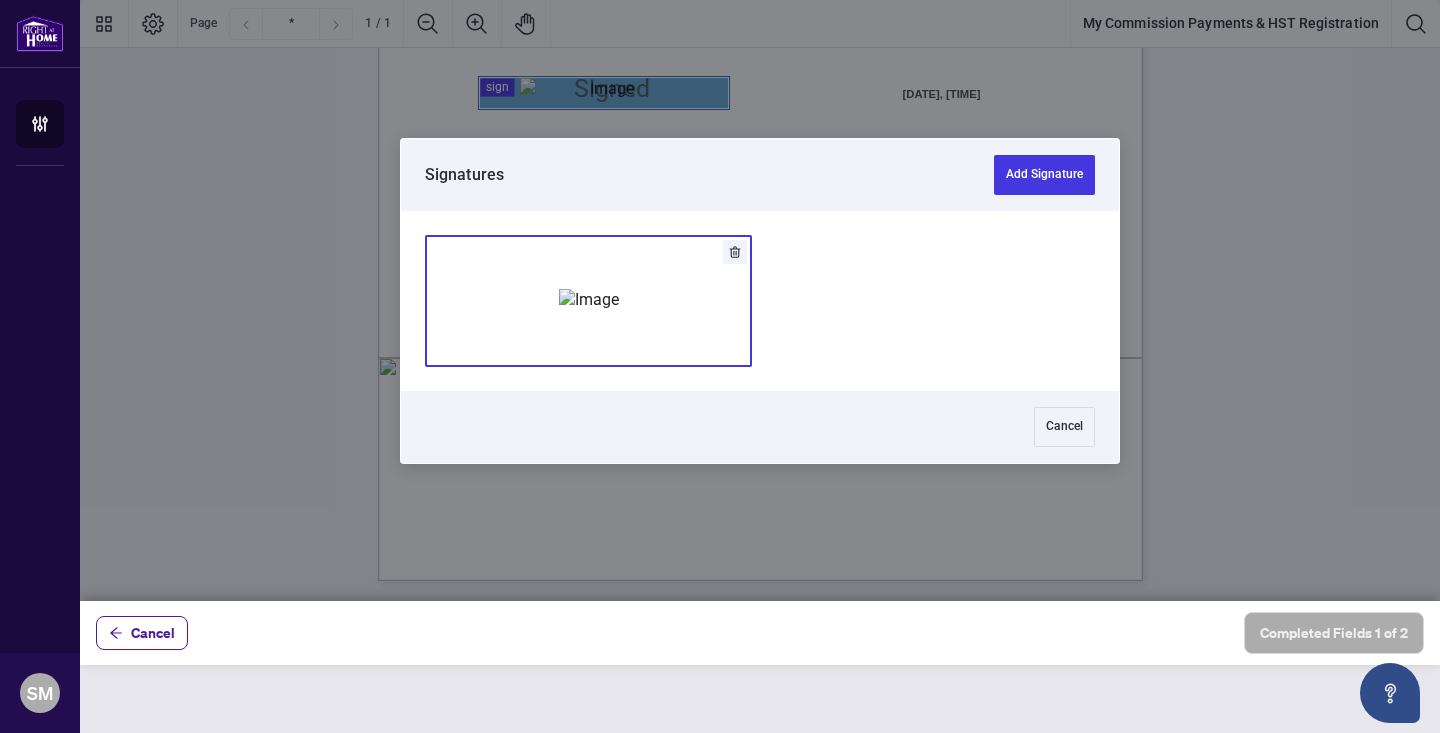 click at bounding box center (589, 300) 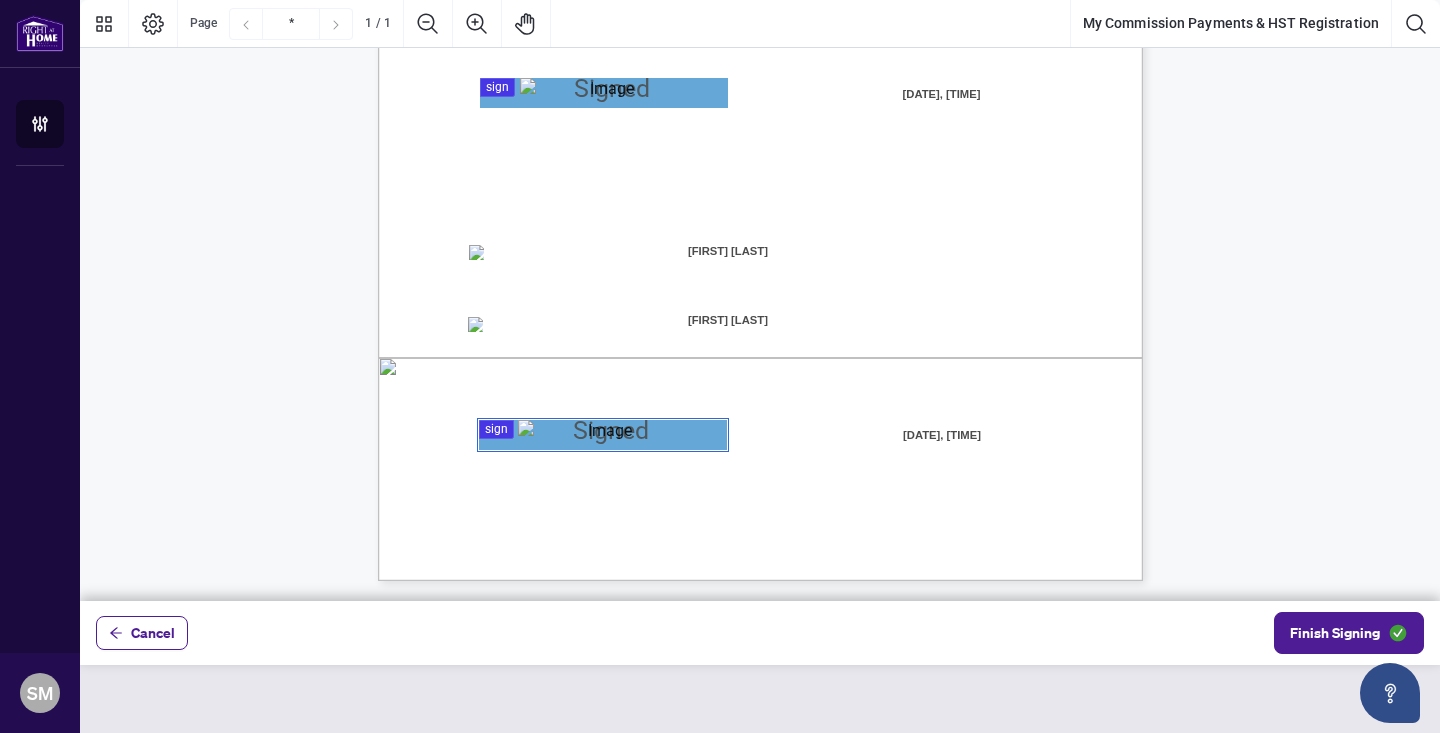 scroll, scrollTop: 0, scrollLeft: 0, axis: both 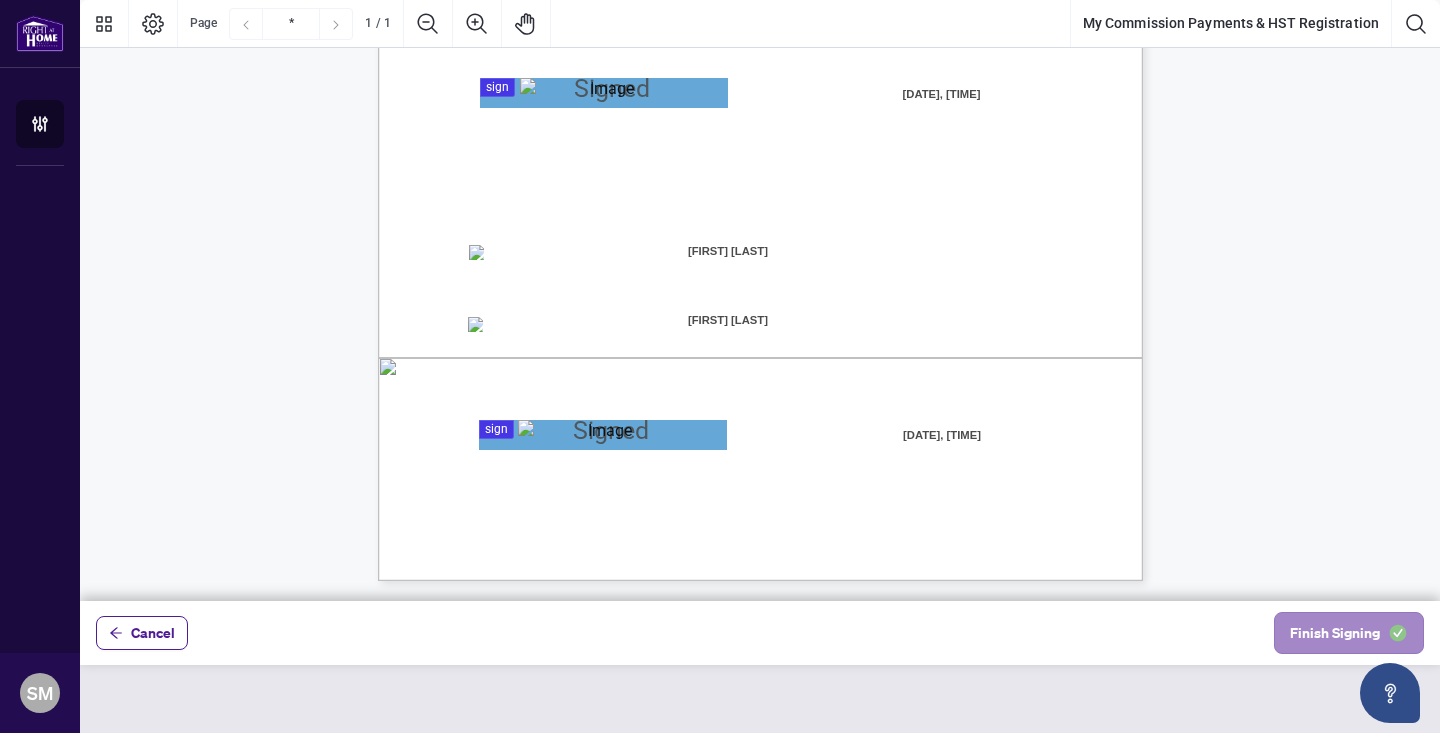 click on "Finish Signing" at bounding box center (1335, 633) 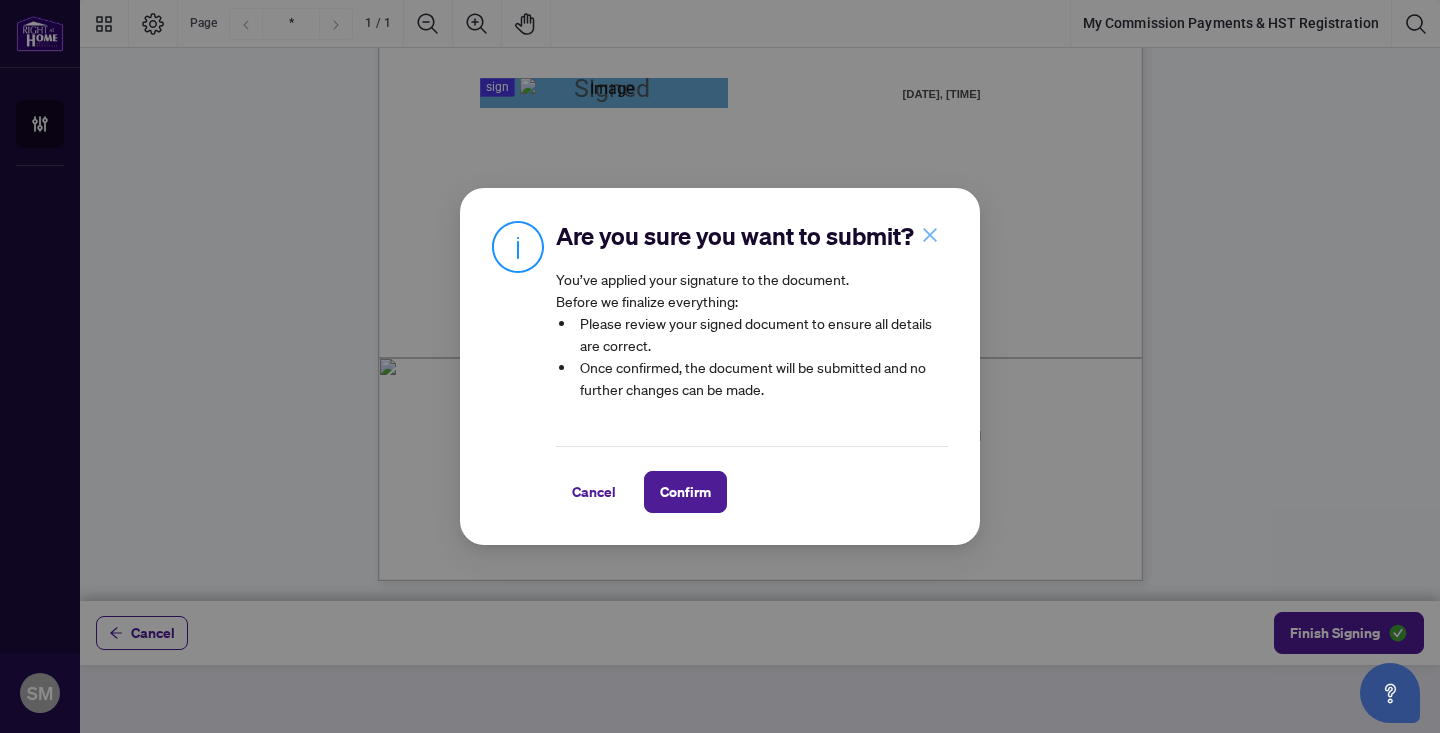 click 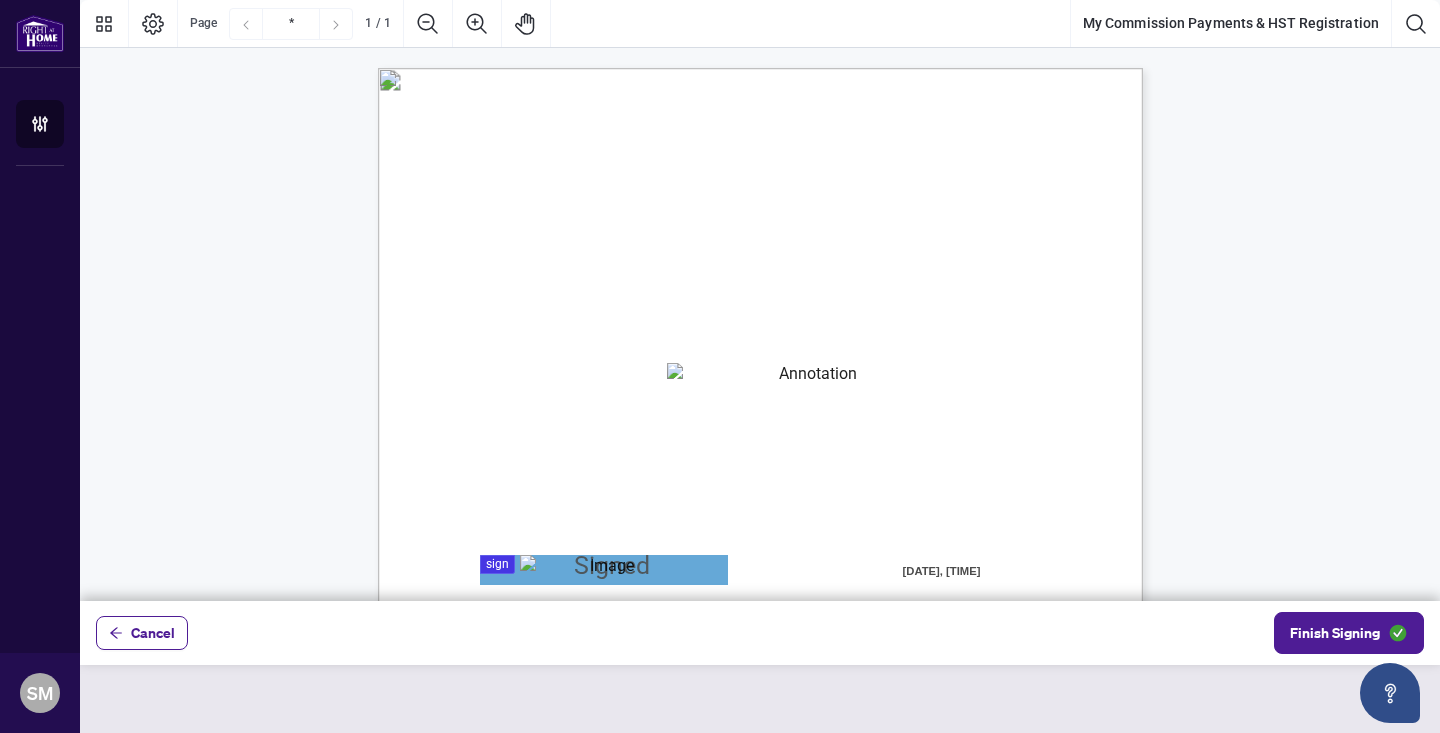 scroll, scrollTop: -3, scrollLeft: 0, axis: vertical 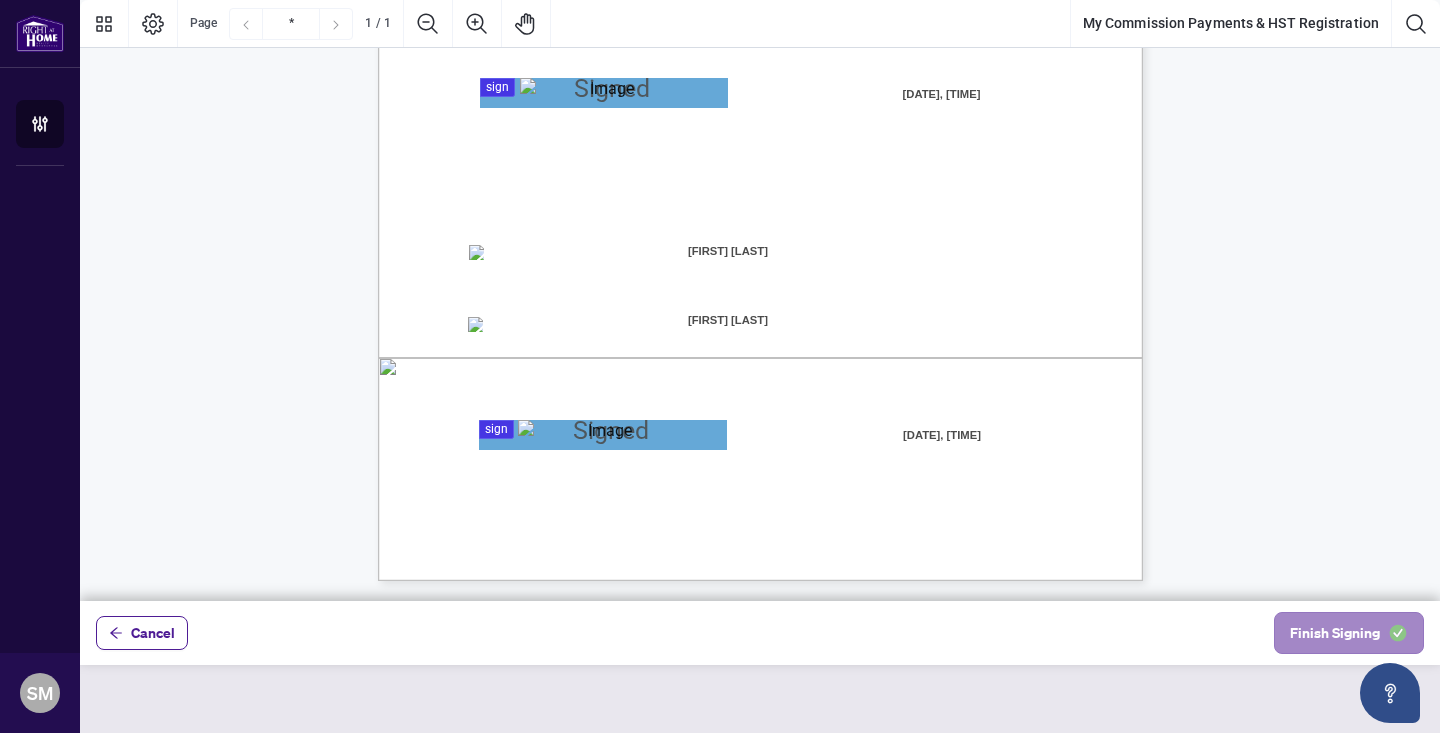 click on "Finish Signing" at bounding box center [1335, 633] 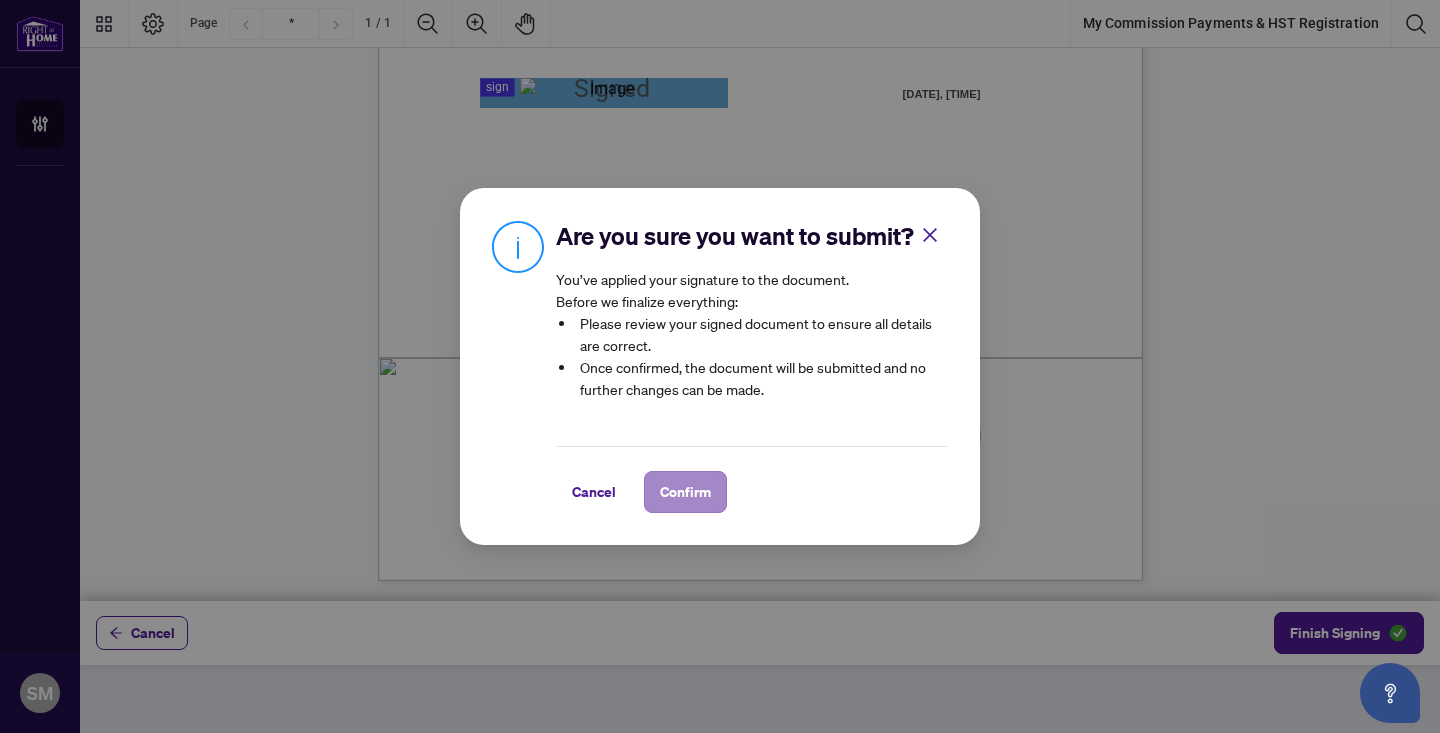 click on "Confirm" at bounding box center [685, 492] 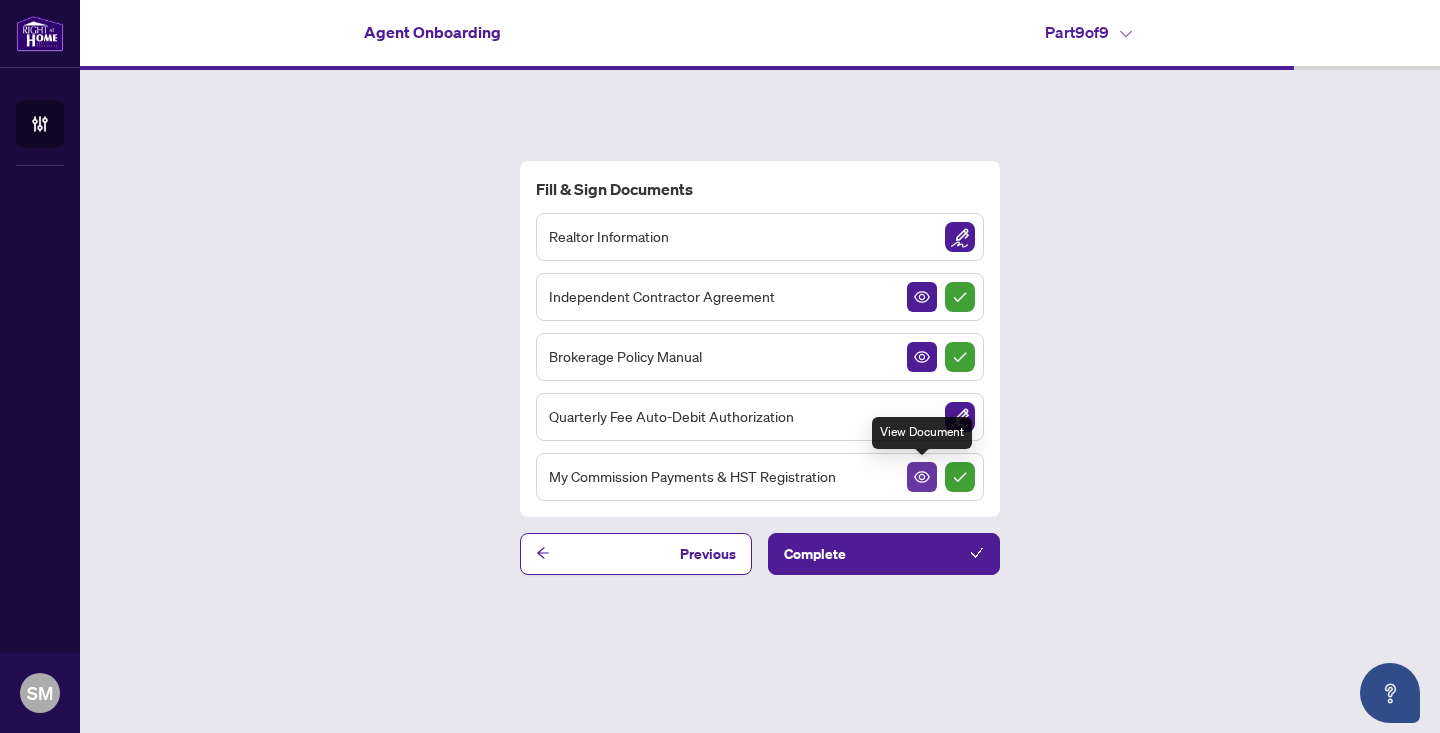 click 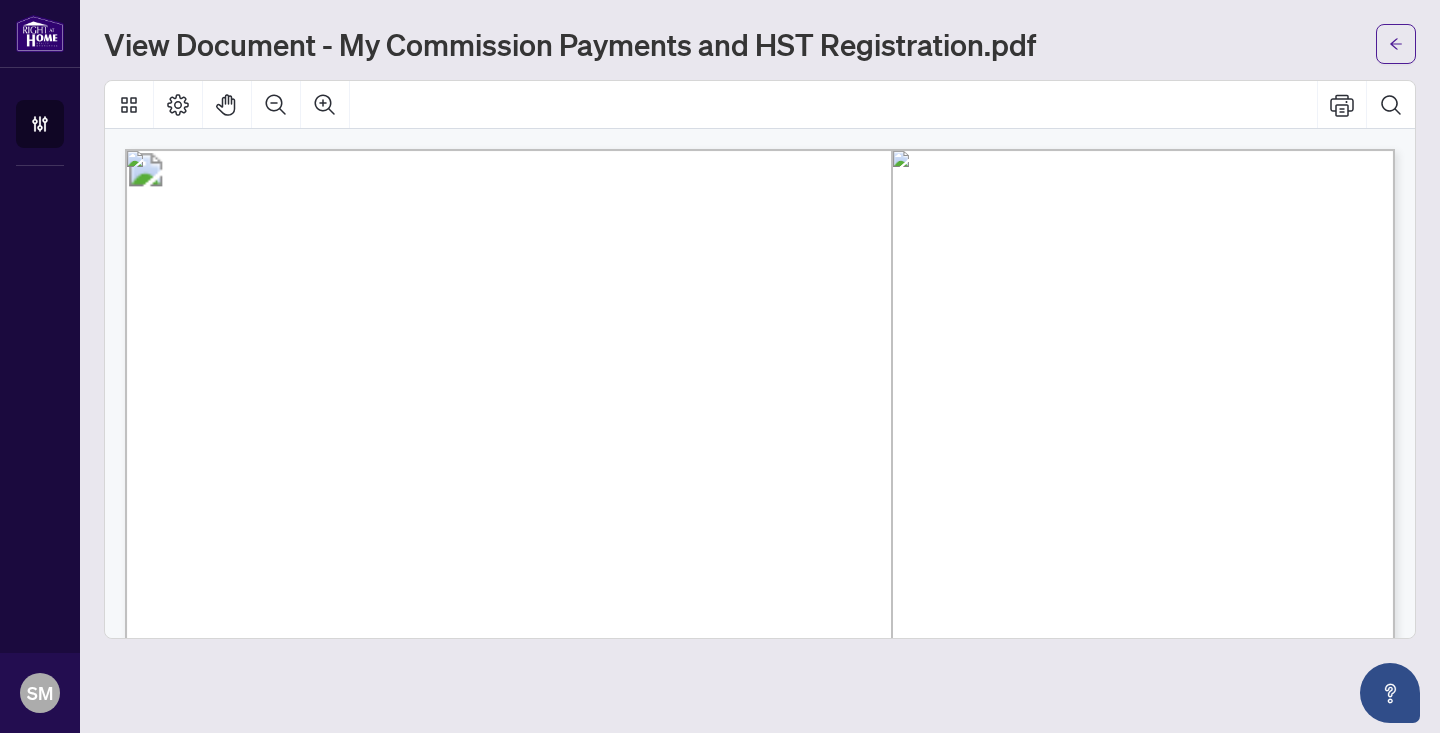 scroll, scrollTop: 0, scrollLeft: 0, axis: both 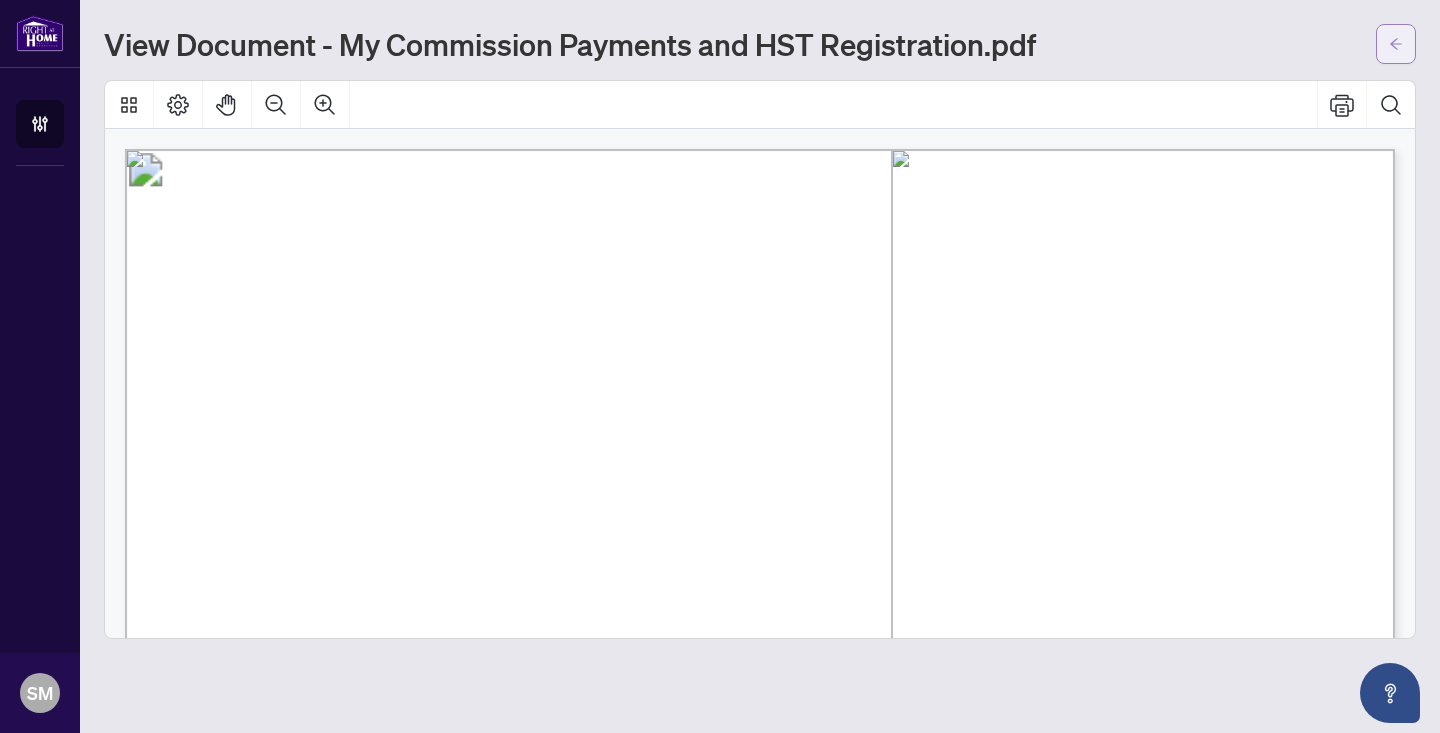 click 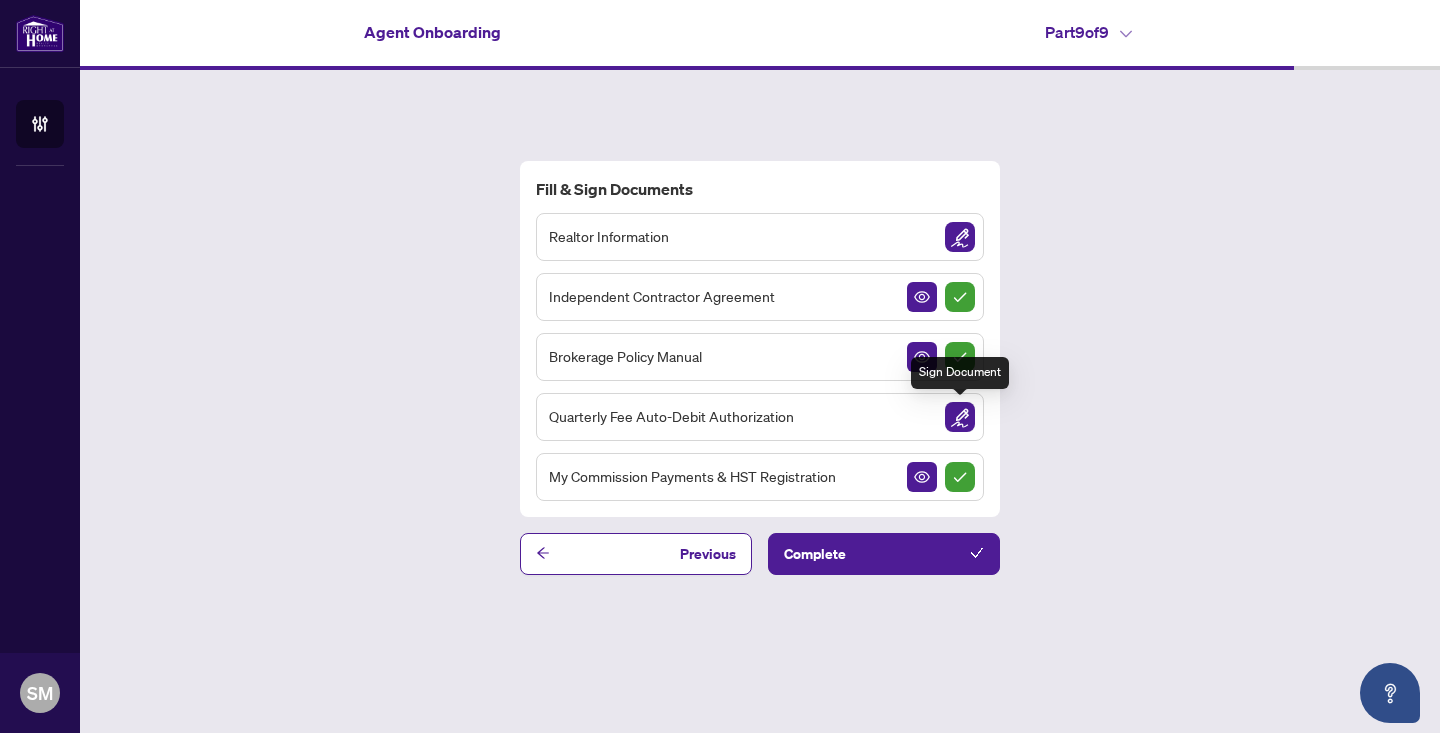 click at bounding box center (960, 417) 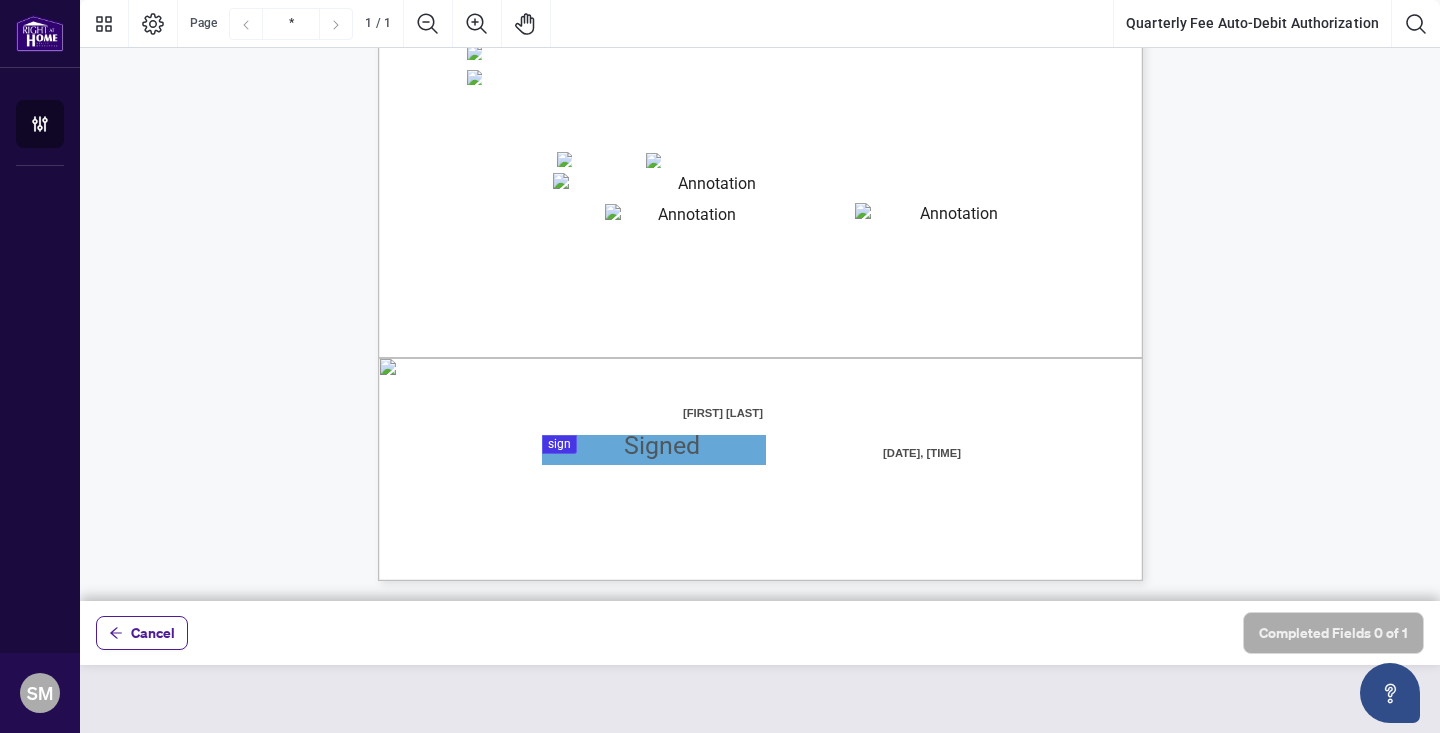 scroll, scrollTop: 483, scrollLeft: 0, axis: vertical 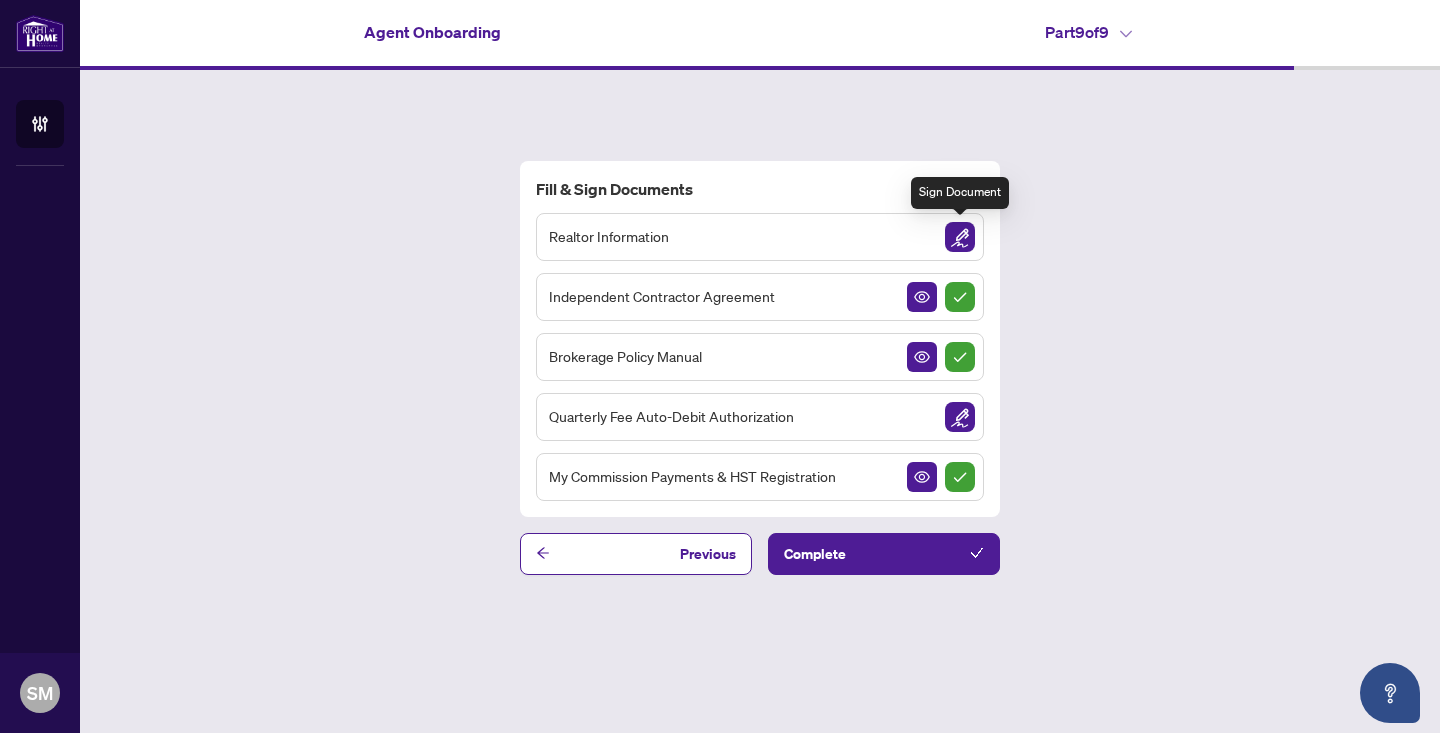 click at bounding box center (960, 237) 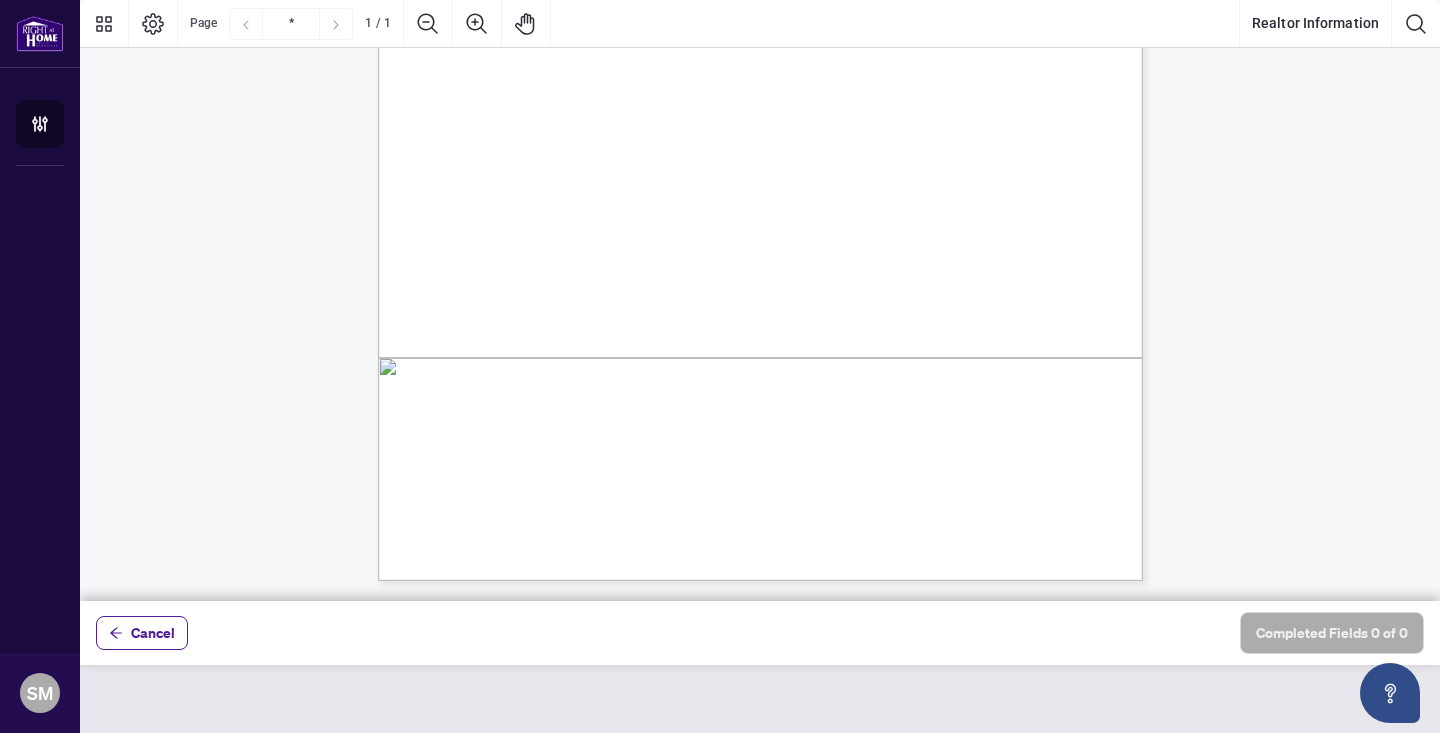 scroll, scrollTop: 484, scrollLeft: 0, axis: vertical 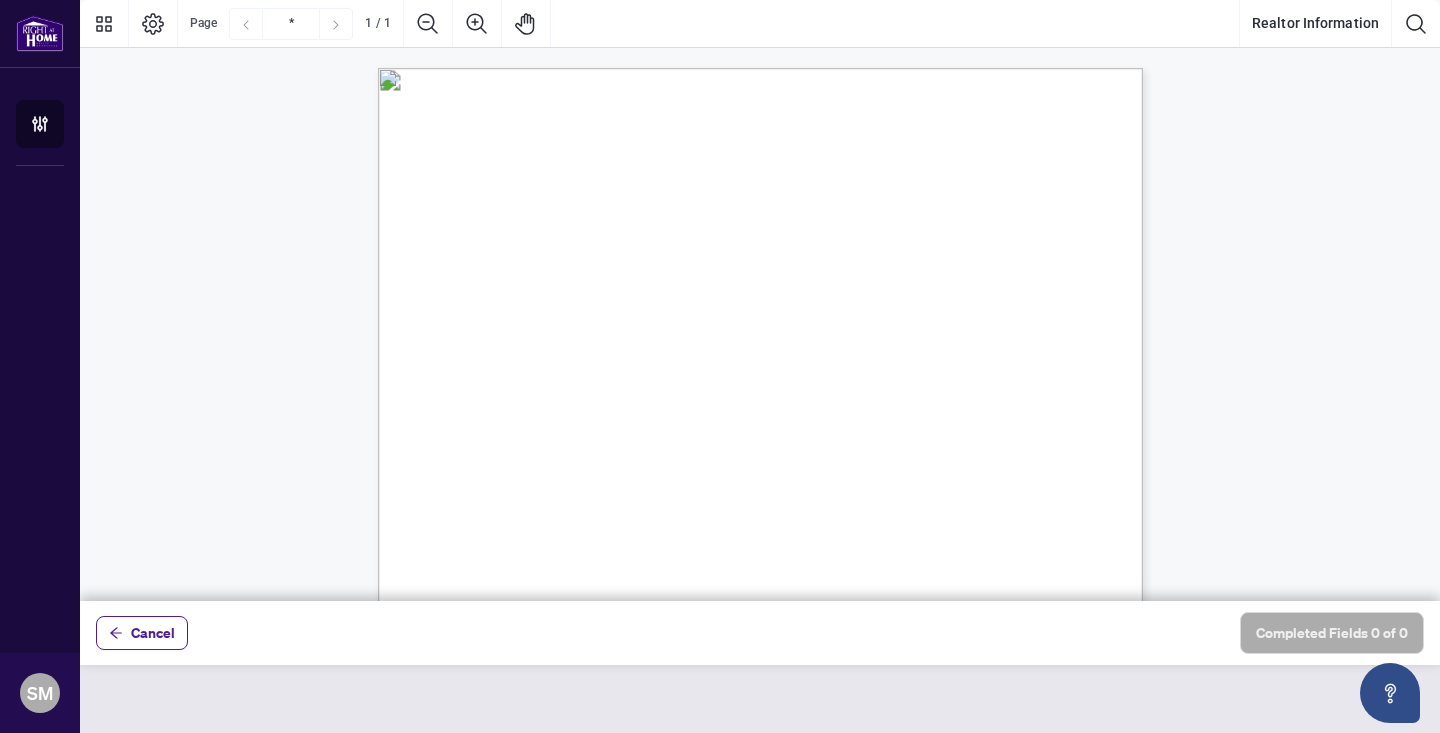 click on "RIGHT AT HOME REALTY" at bounding box center (687, 98) 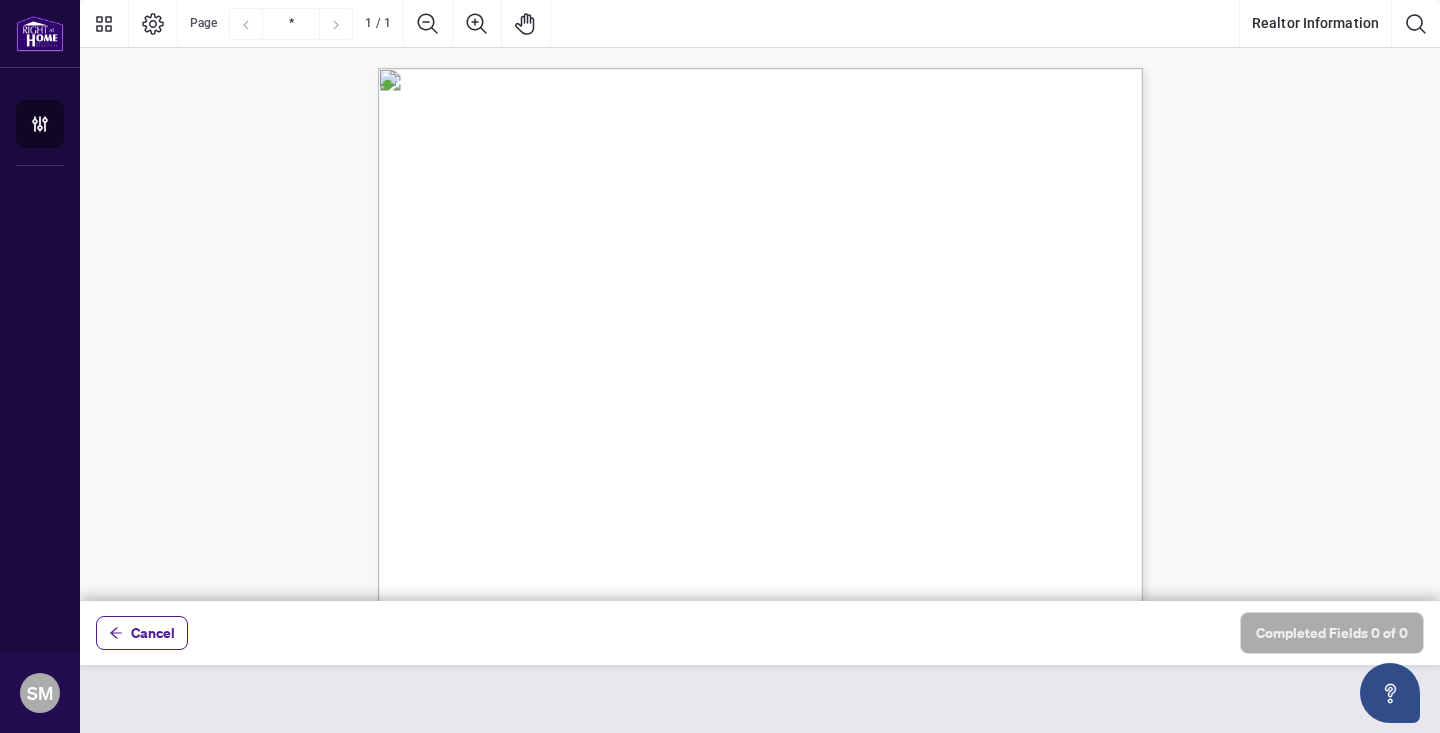 click on "Are you joining RAHR as a Personal Real Estate Corporation?" at bounding box center (580, 377) 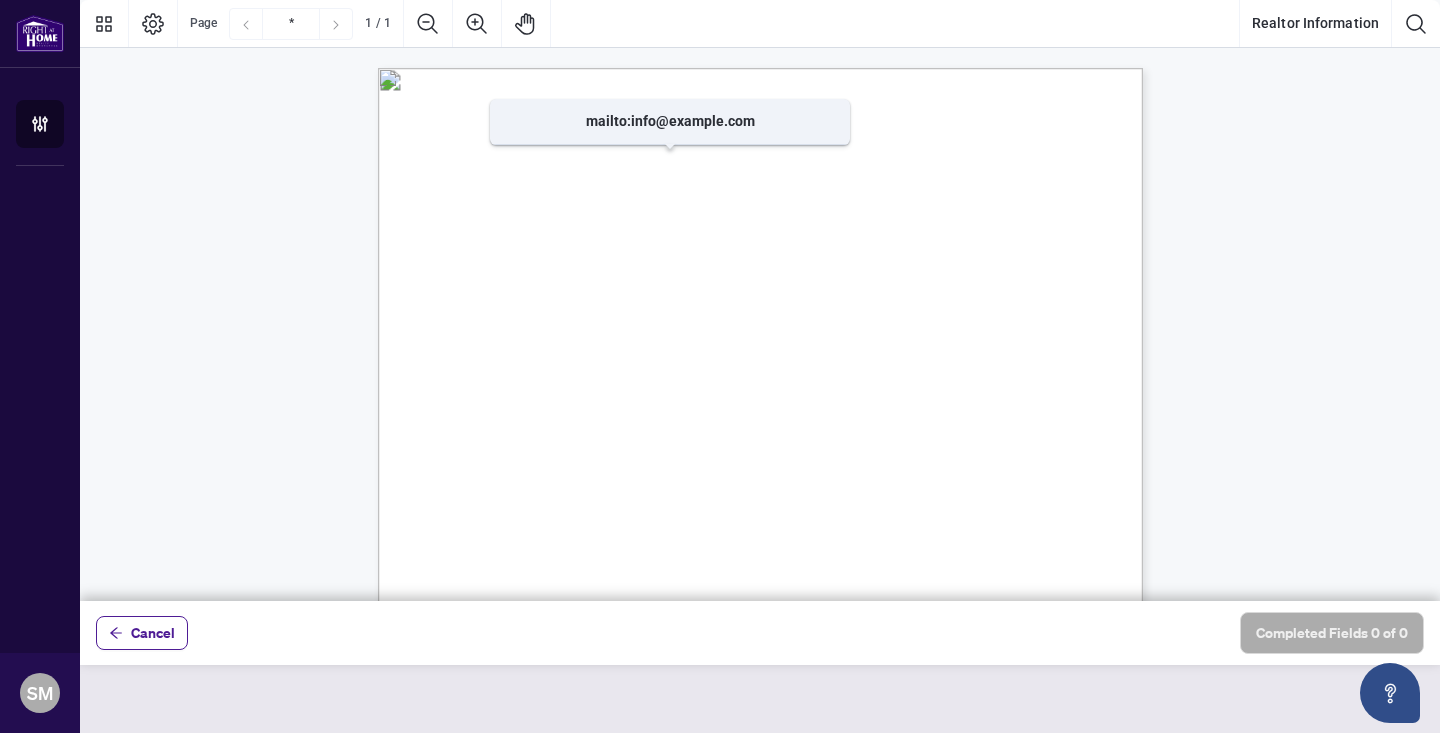 click on "mailto:info@example.com" at bounding box center (670, 122) 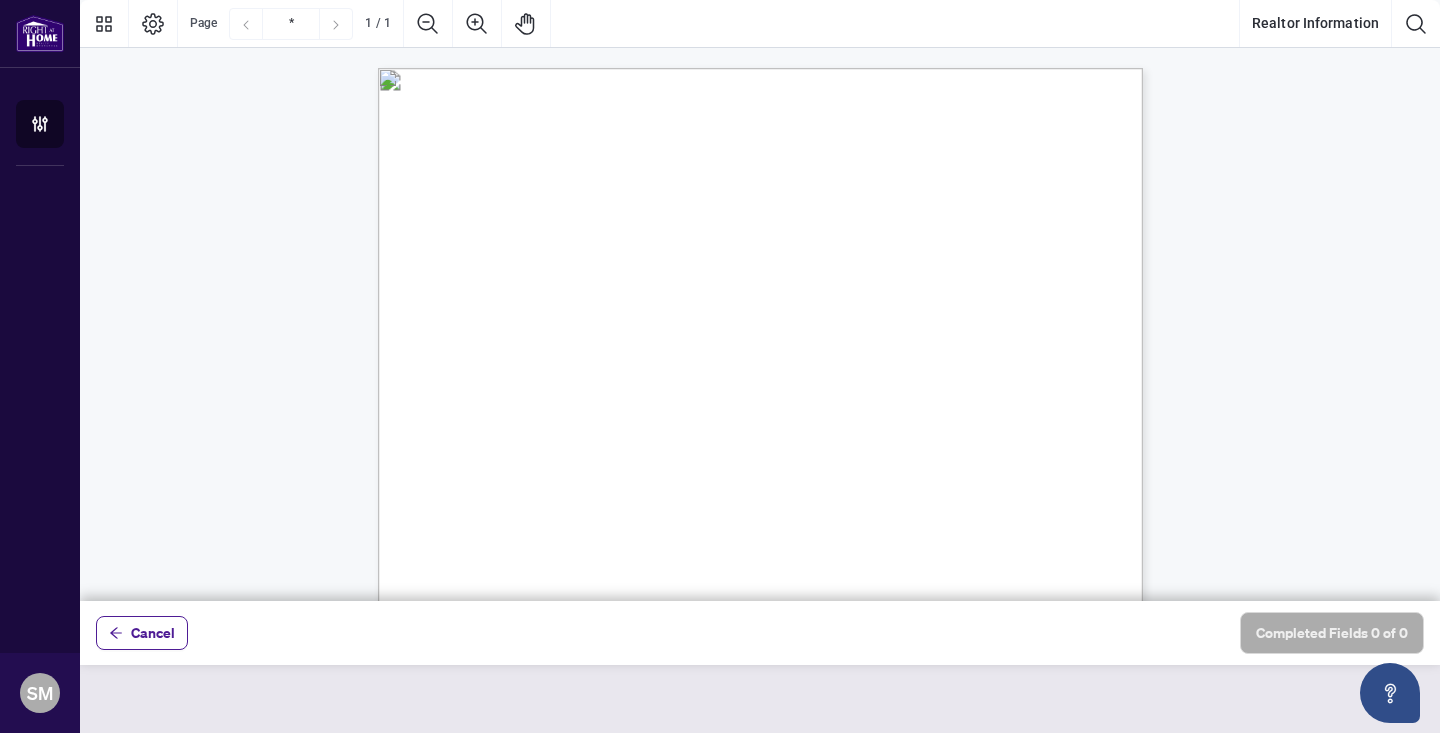 click on "Start Date: _____________________________________" at bounding box center [554, 213] 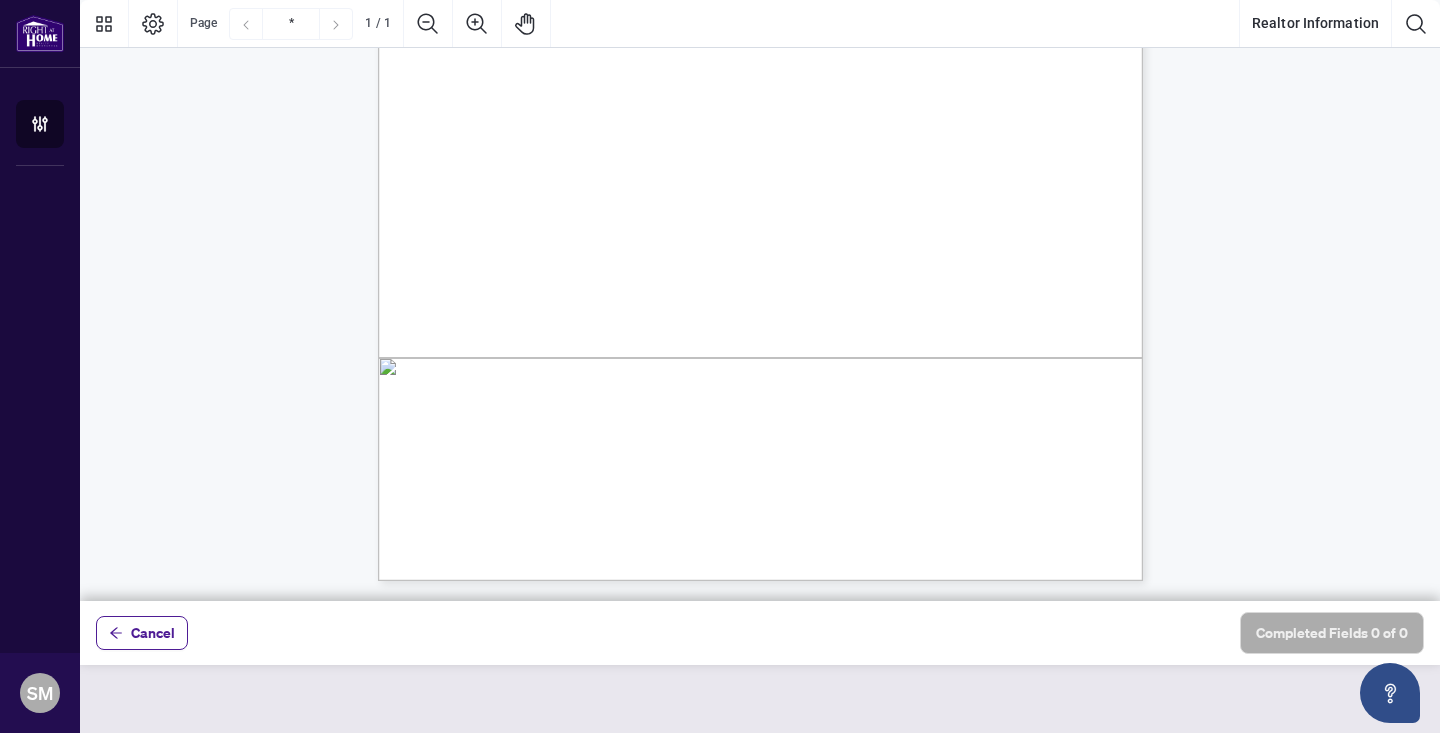 scroll, scrollTop: 477, scrollLeft: 0, axis: vertical 